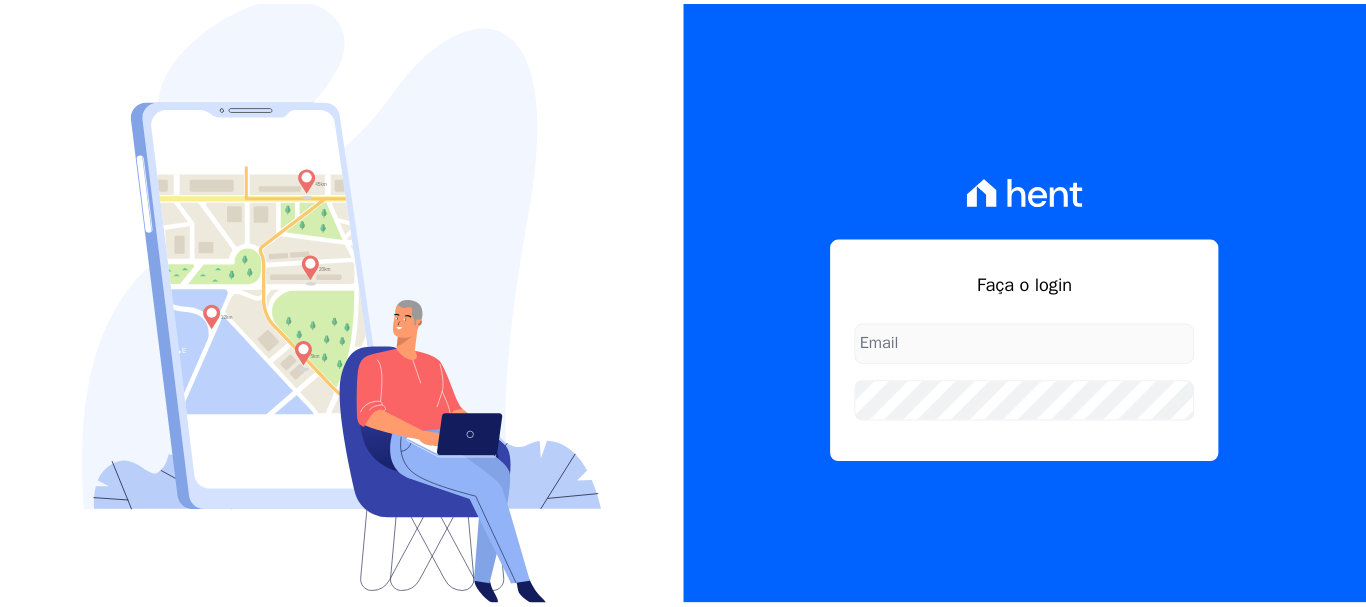 scroll, scrollTop: 0, scrollLeft: 0, axis: both 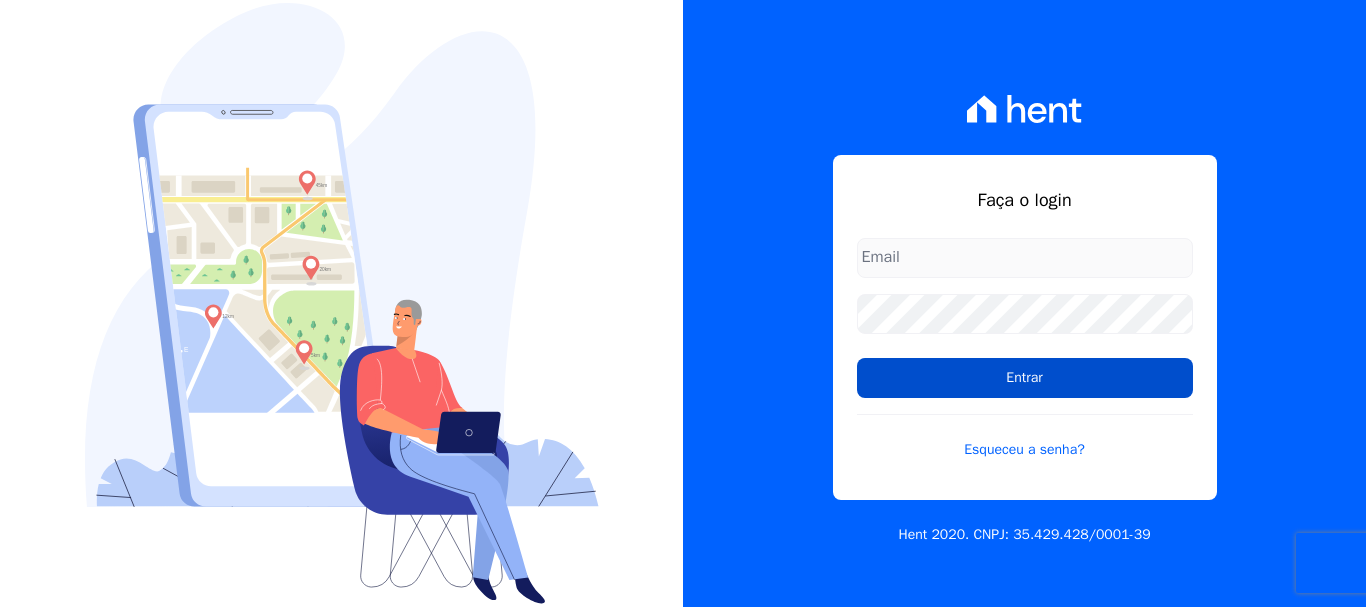 click on "Entrar" at bounding box center (1025, 378) 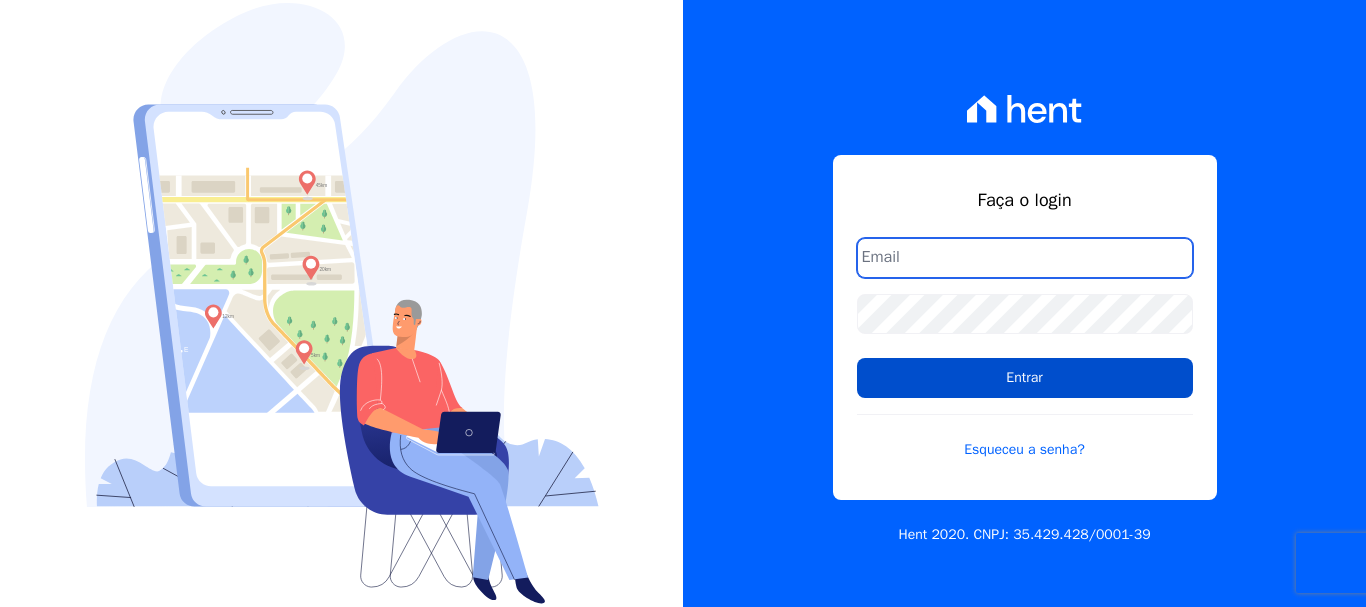 type on "[USERNAME]@[DOMAIN].com" 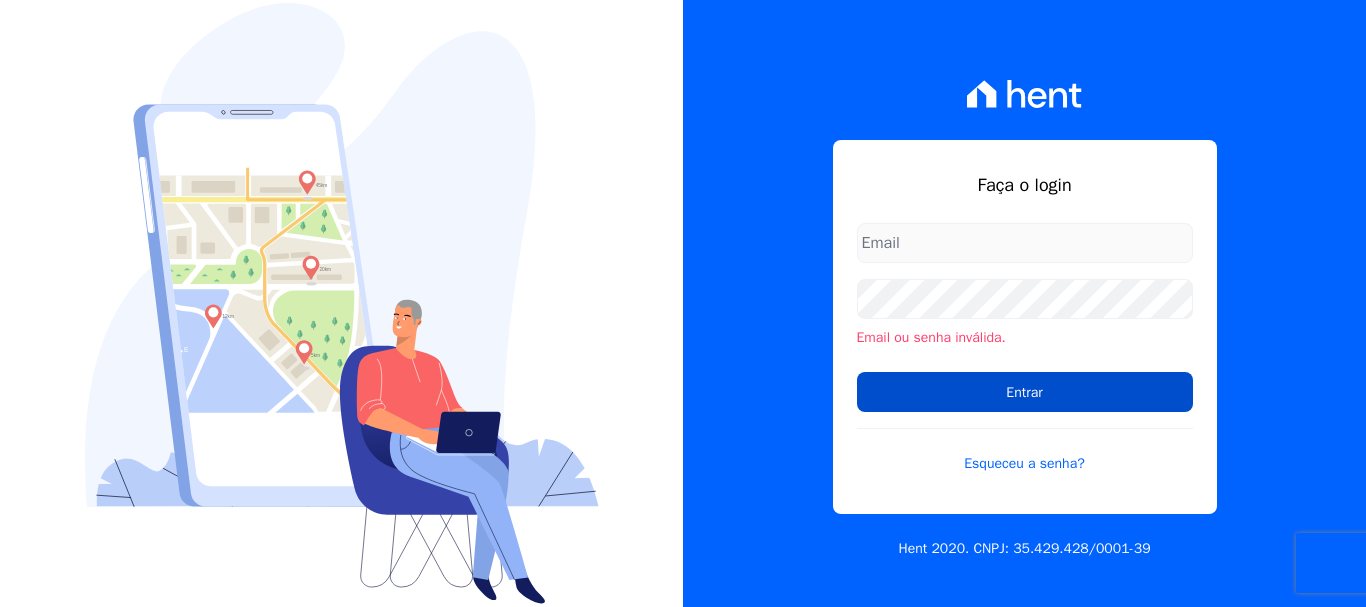 scroll, scrollTop: 0, scrollLeft: 0, axis: both 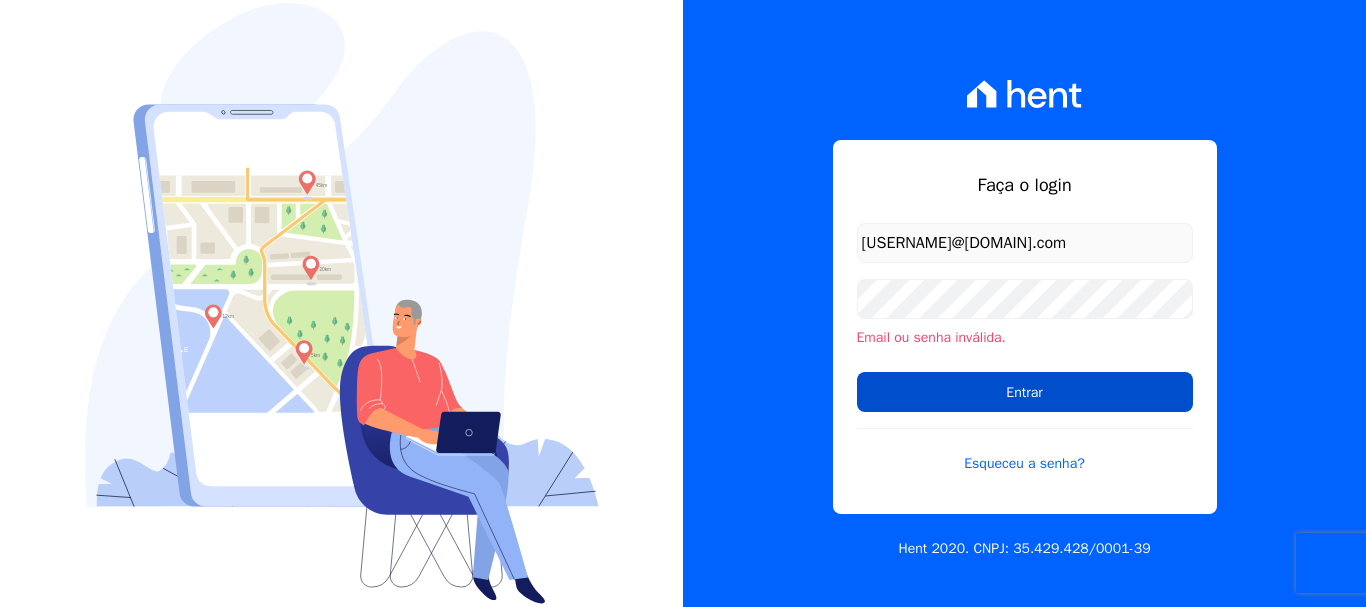 click on "Entrar" at bounding box center [1025, 392] 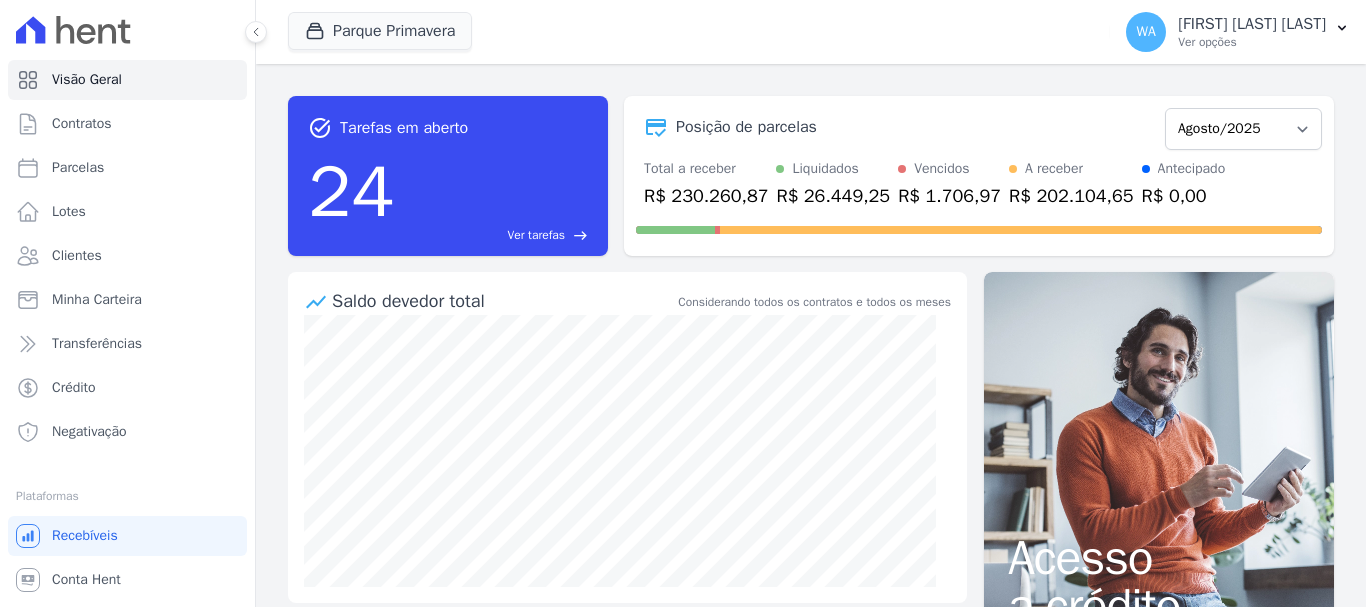 scroll, scrollTop: 0, scrollLeft: 0, axis: both 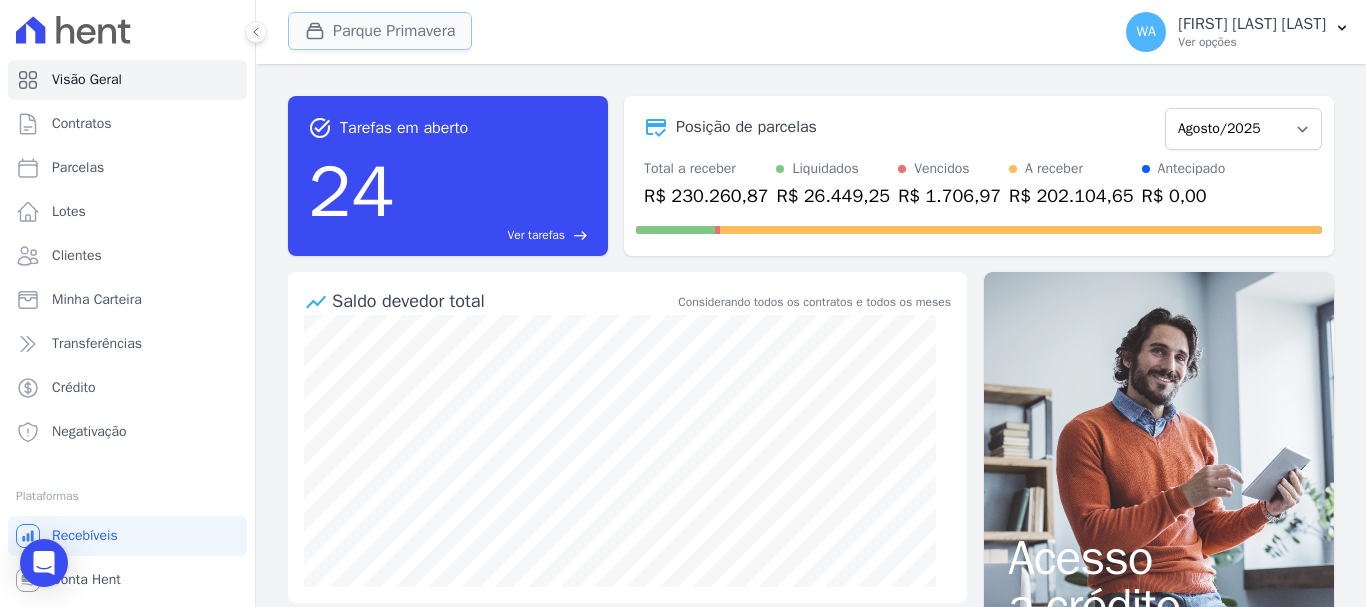 click on "Parque Primavera" at bounding box center [380, 31] 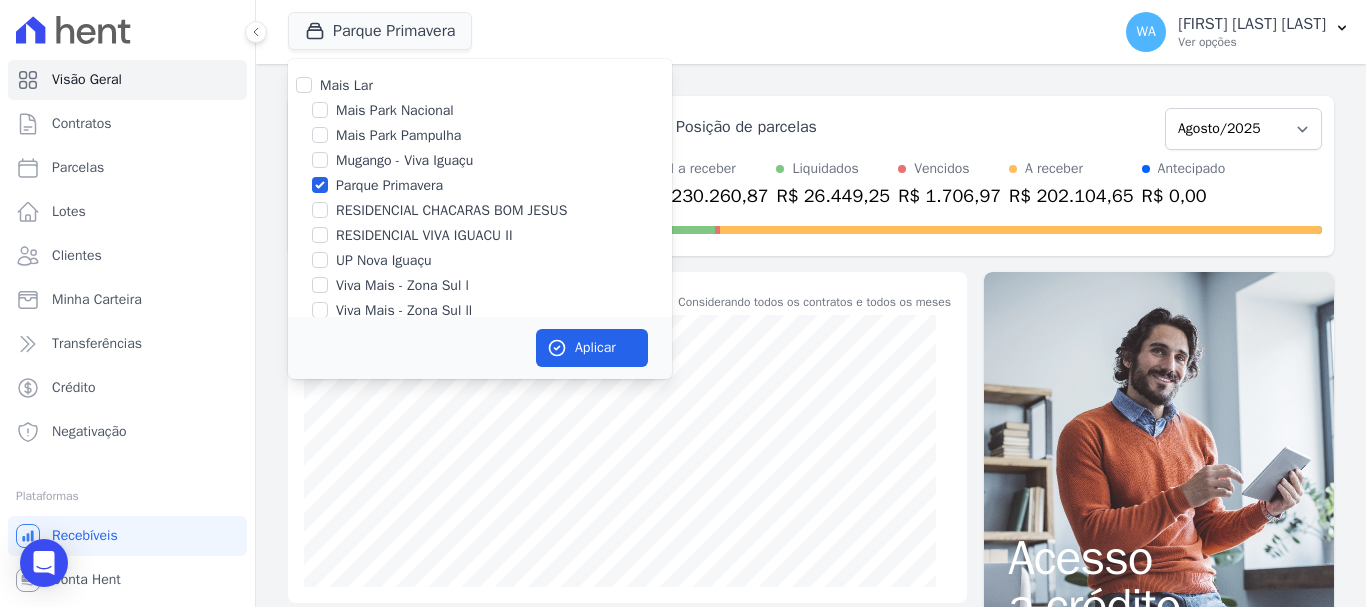 click on "Mais Park Pampulha" at bounding box center (398, 135) 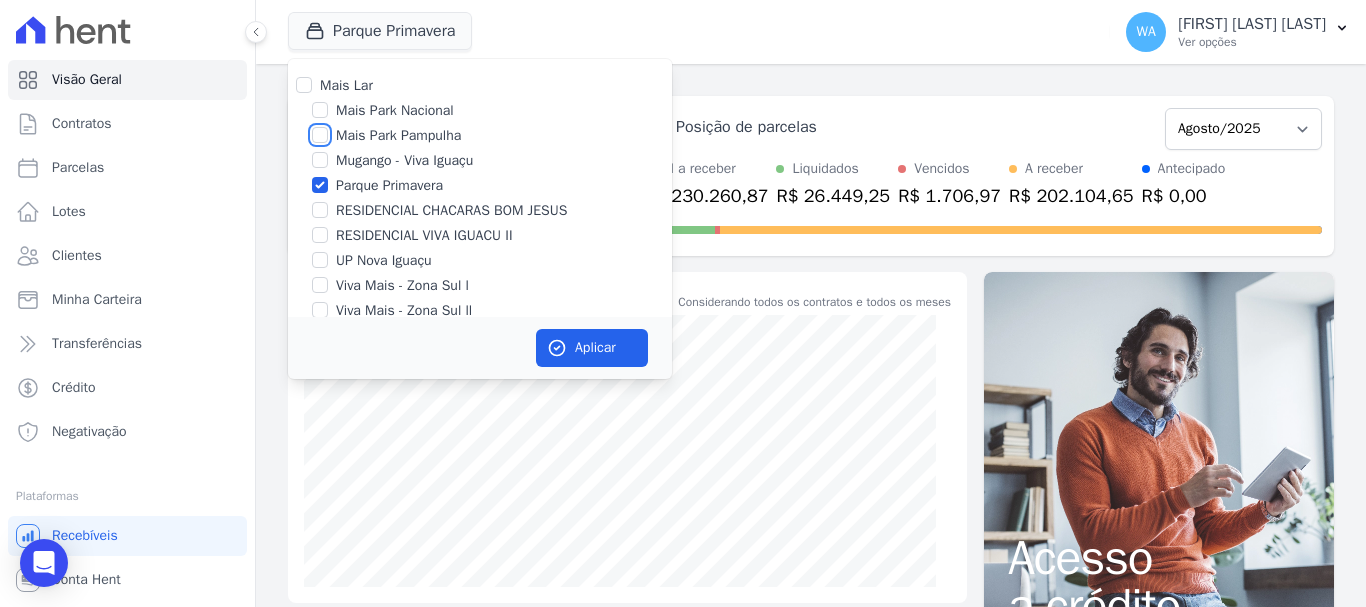 checkbox on "true" 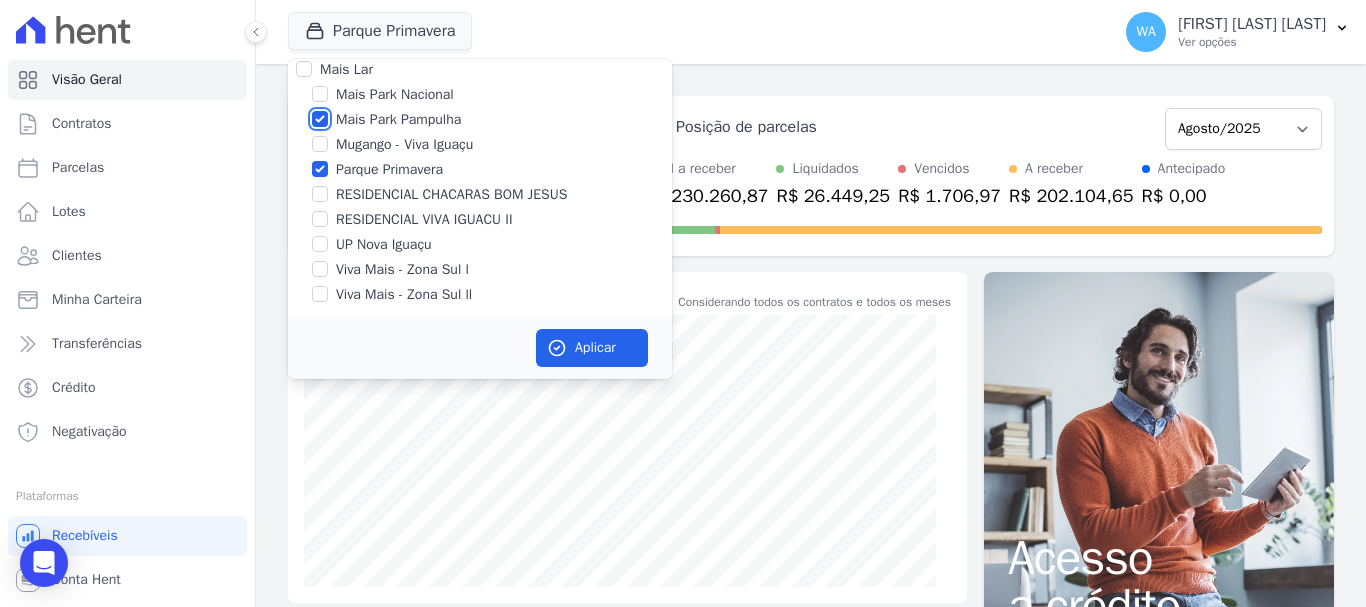 scroll, scrollTop: 20, scrollLeft: 0, axis: vertical 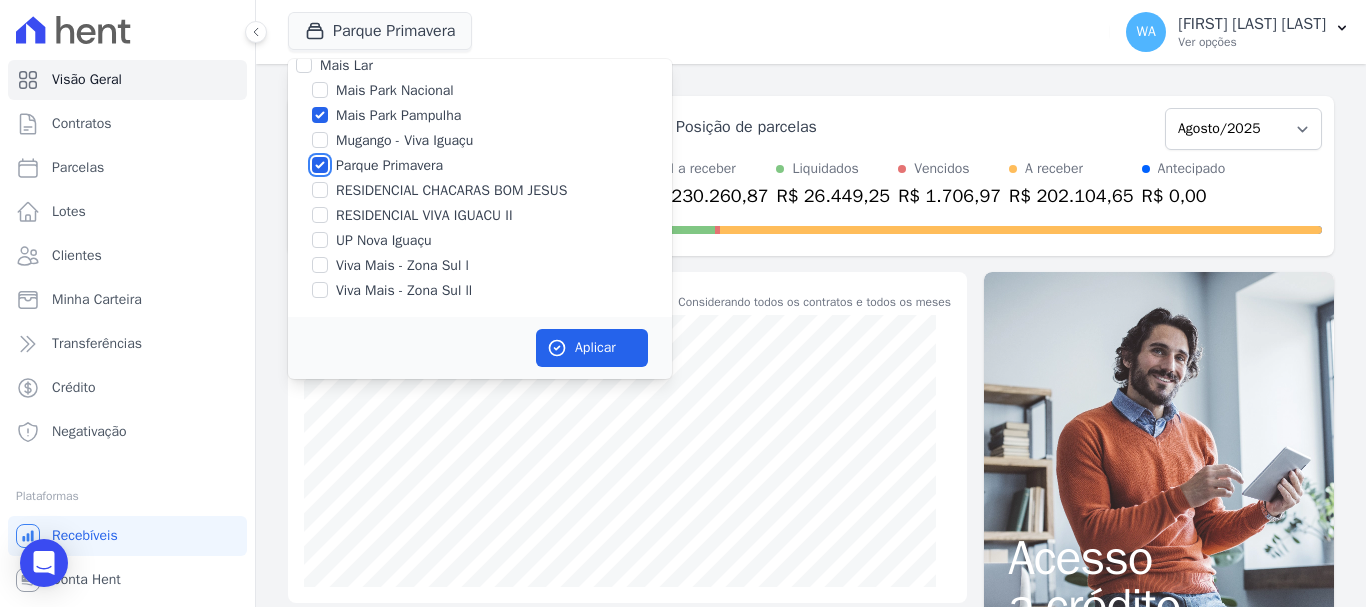 click on "Parque Primavera" at bounding box center [320, 165] 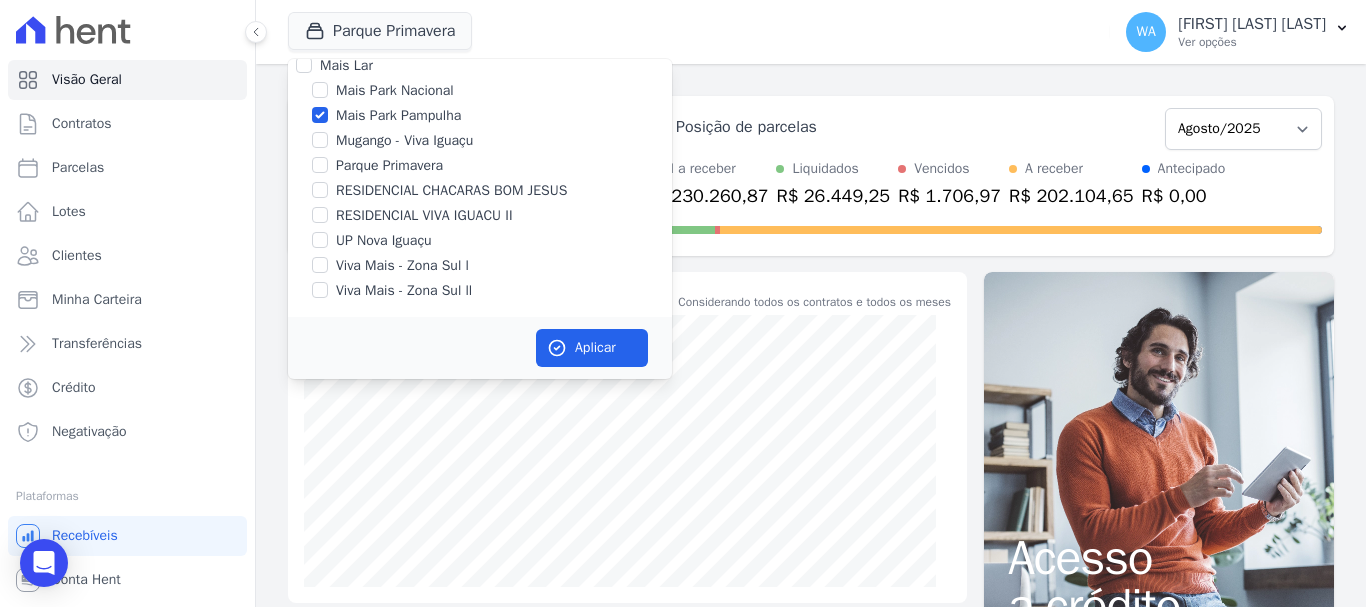 click on "Mais Park Pampulha" at bounding box center (398, 115) 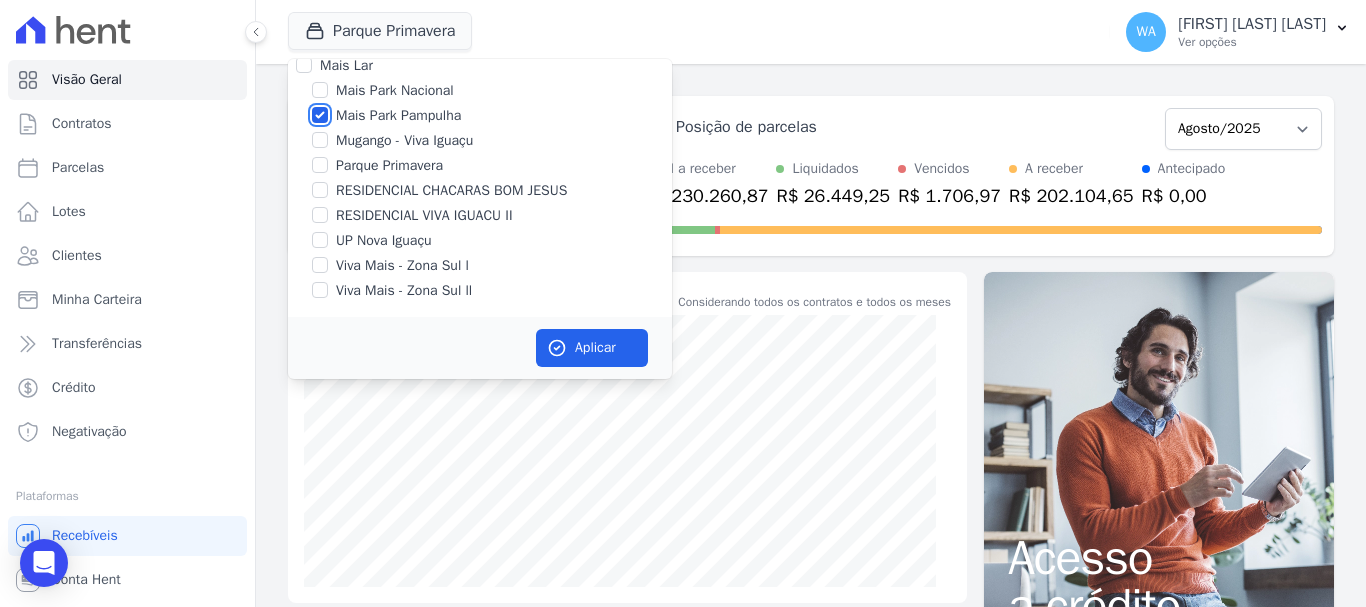 click on "Mais Park Pampulha" at bounding box center (320, 115) 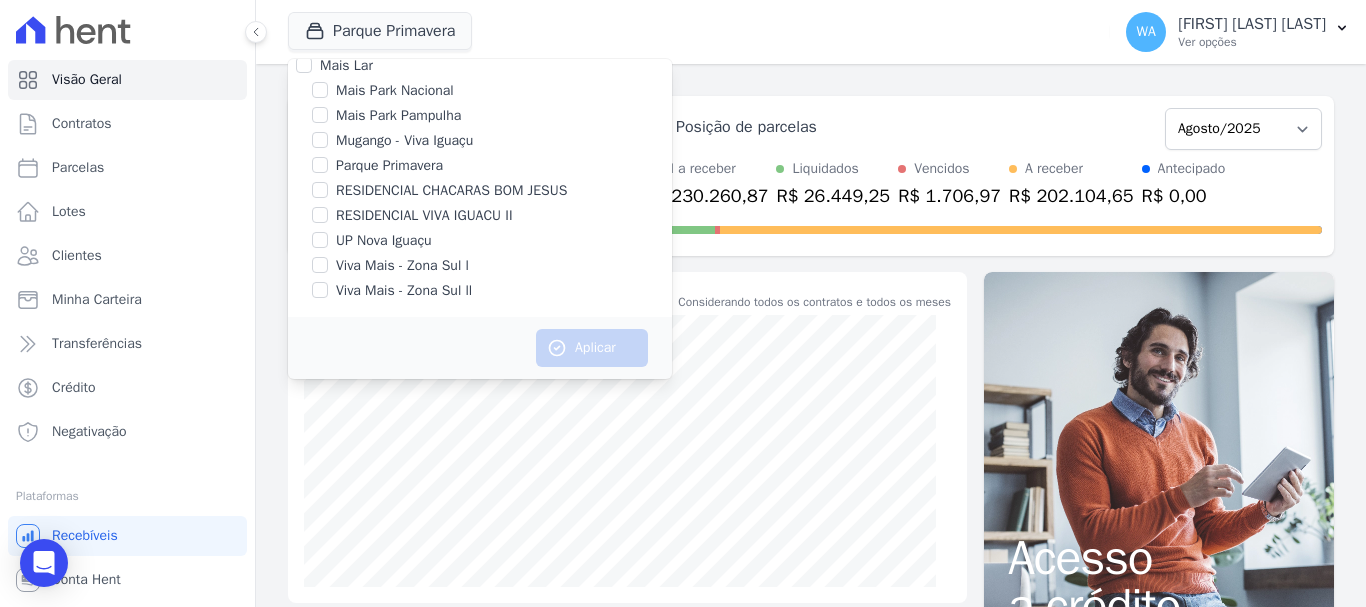 click on "Mais Park Pampulha" at bounding box center [398, 115] 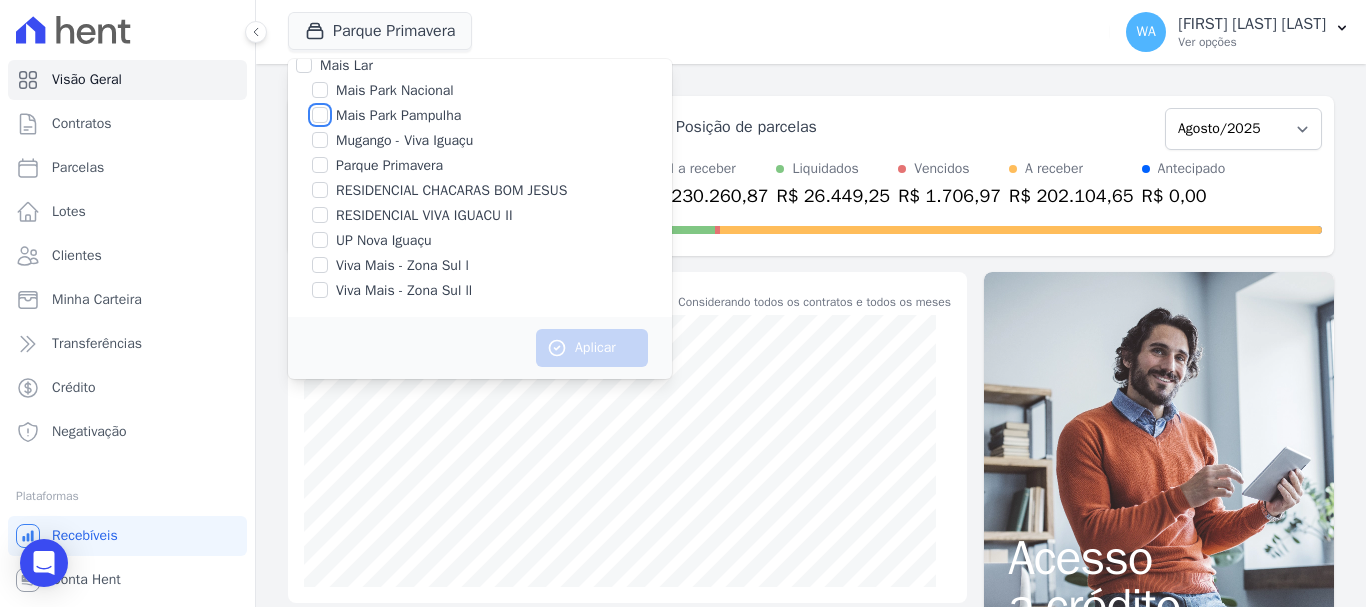 checkbox on "true" 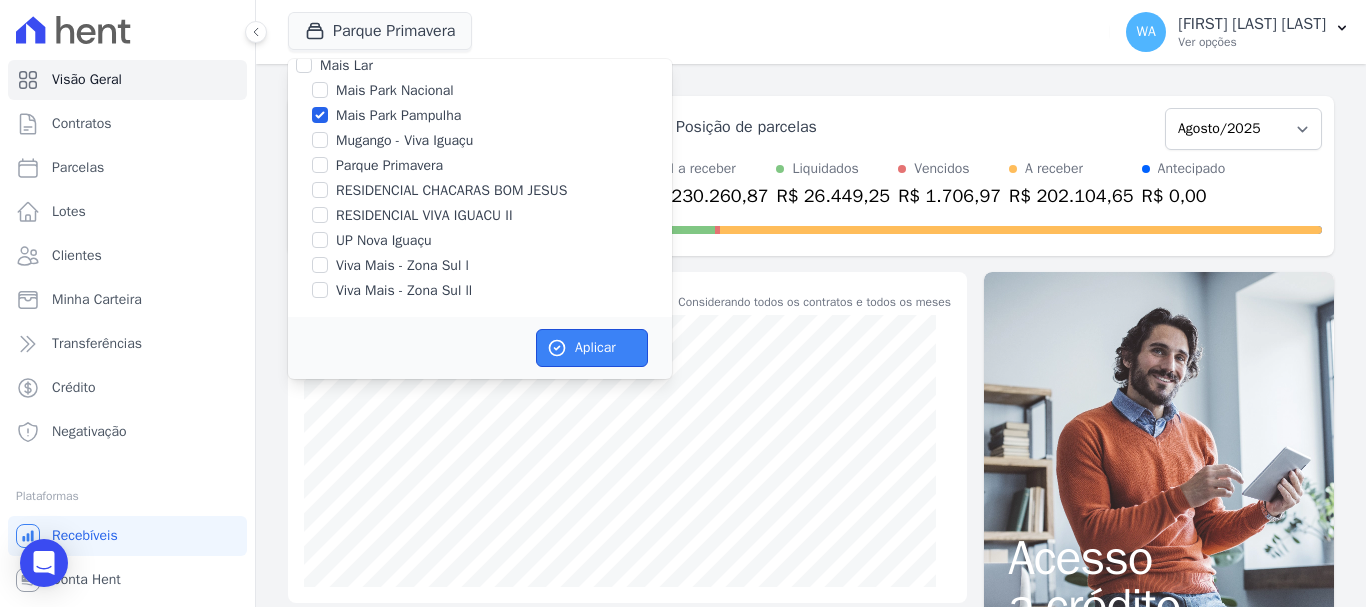 click on "Aplicar" at bounding box center (592, 348) 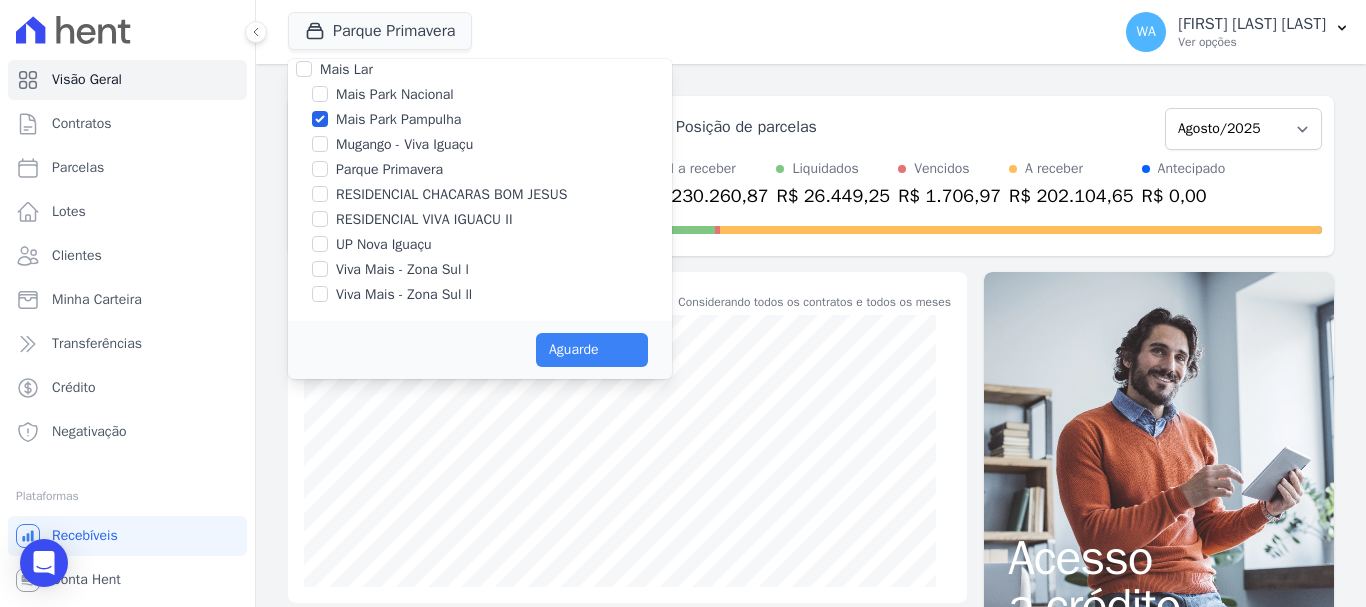 scroll, scrollTop: 16, scrollLeft: 0, axis: vertical 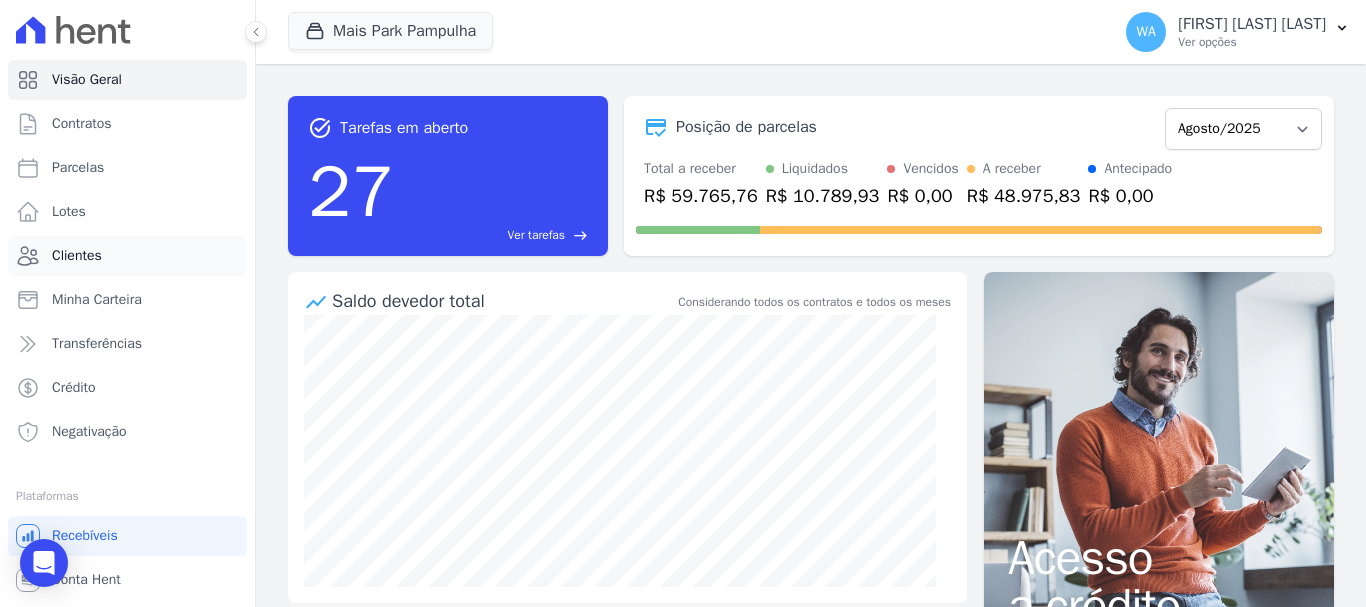 click on "Clientes" at bounding box center [77, 256] 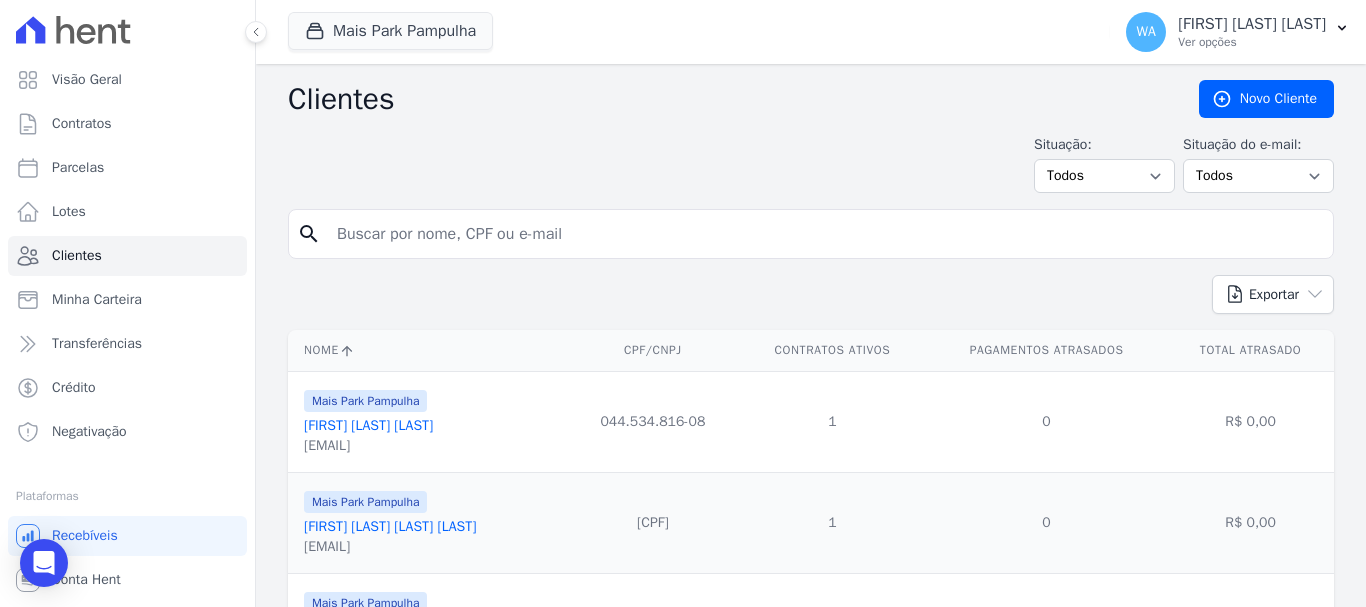 click at bounding box center [825, 234] 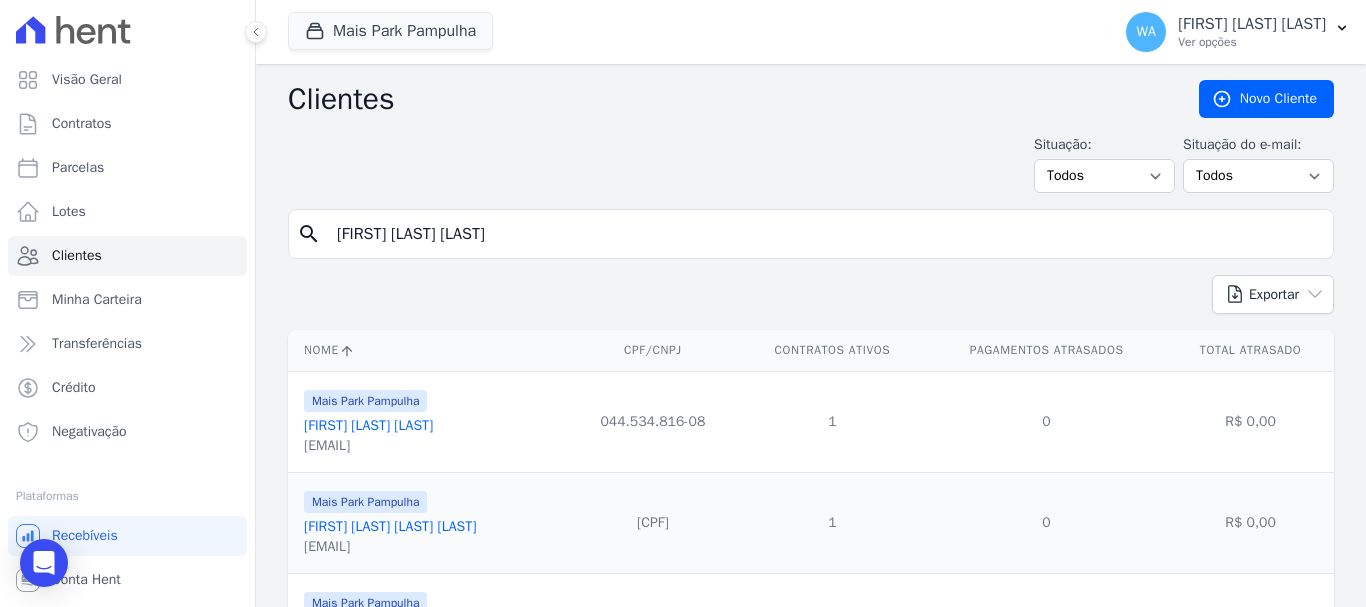 type on "[FIRST] [LAST] [LAST]" 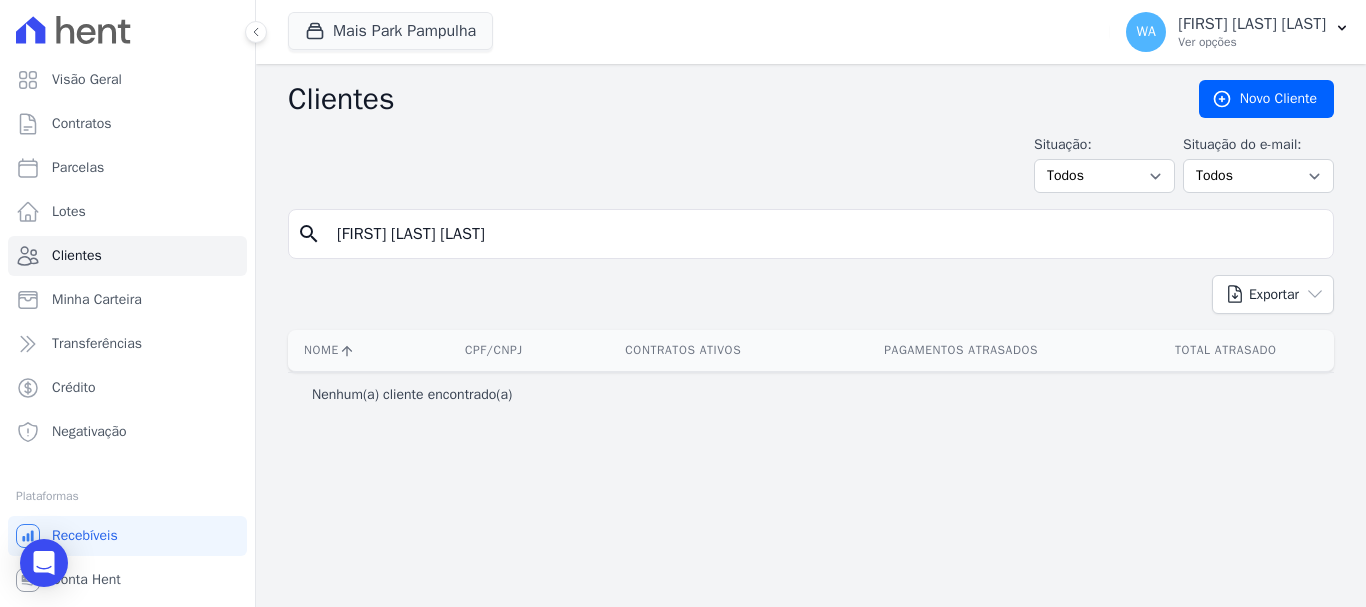 click on "[FIRST] [LAST] [LAST]" at bounding box center [825, 234] 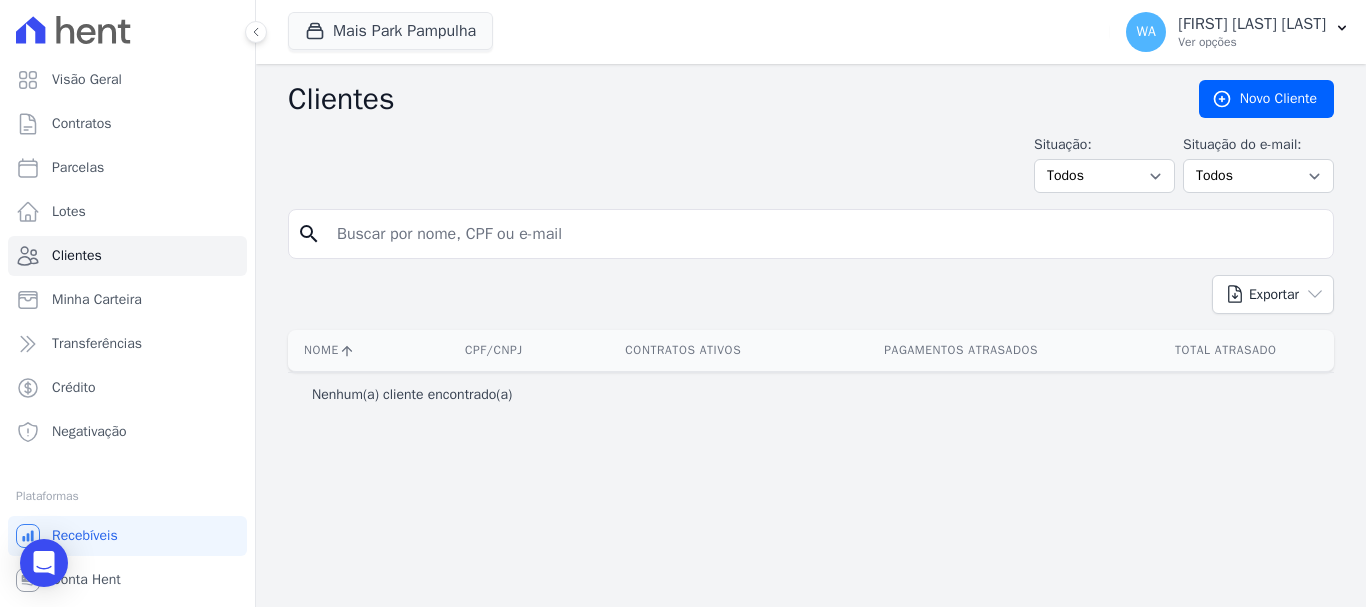 paste on "APTO 0201" 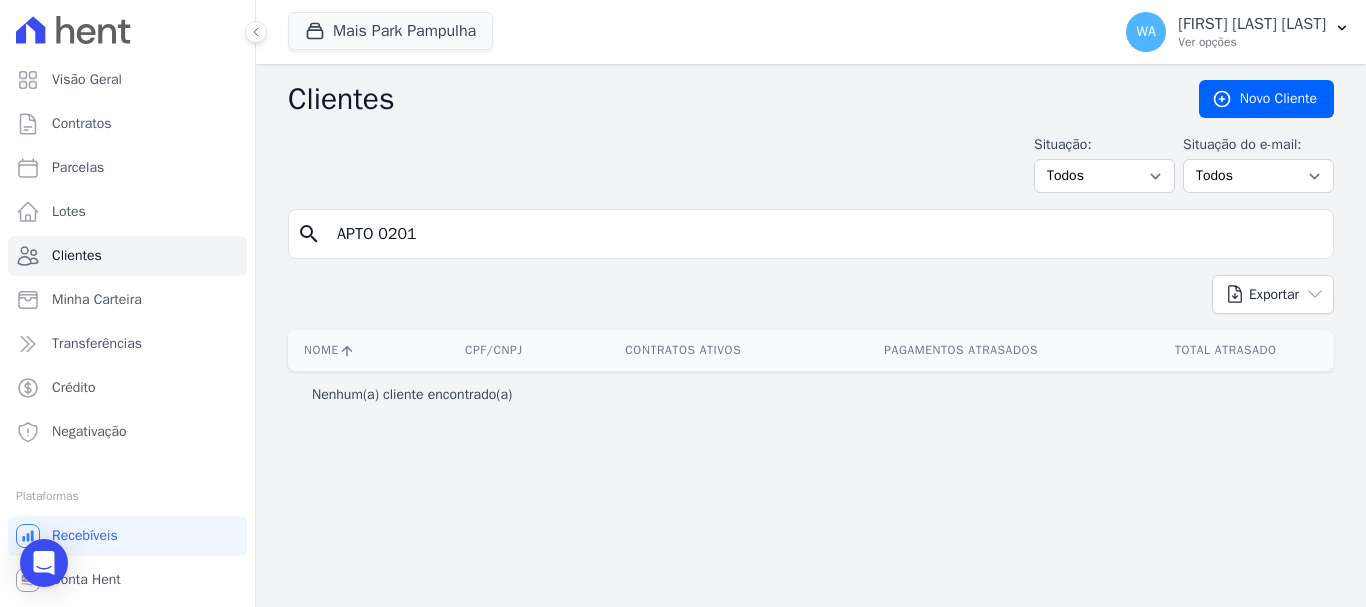 type on "APTO 0201" 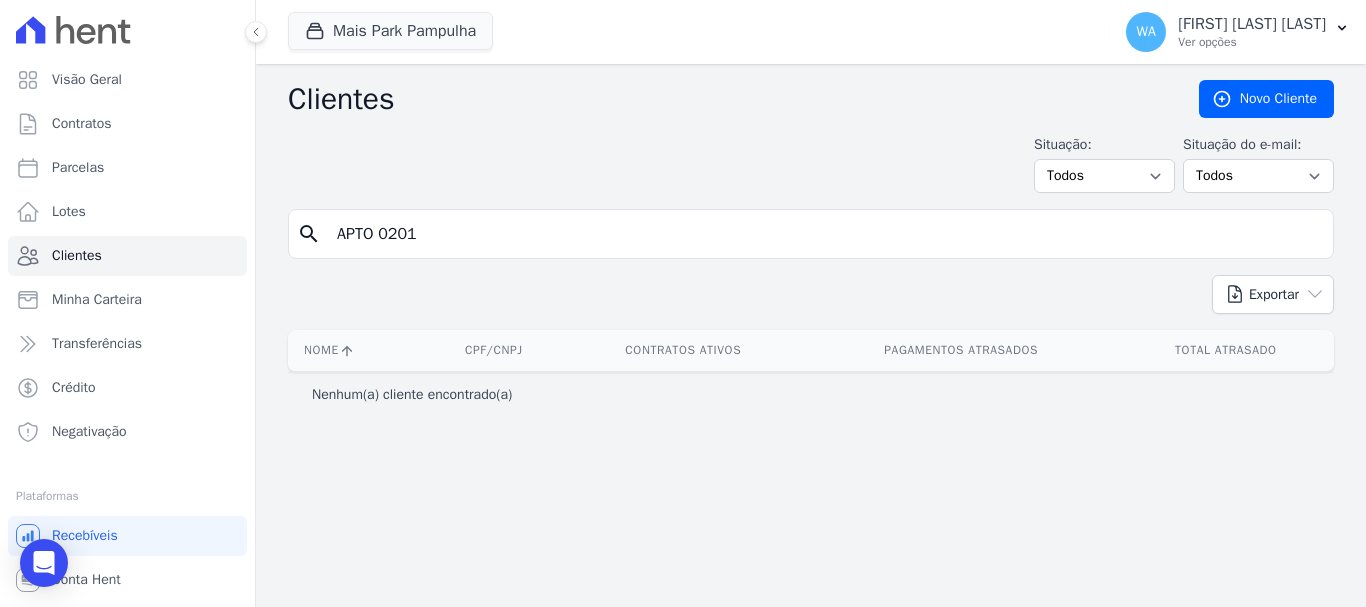click on "APTO 0201" at bounding box center (825, 234) 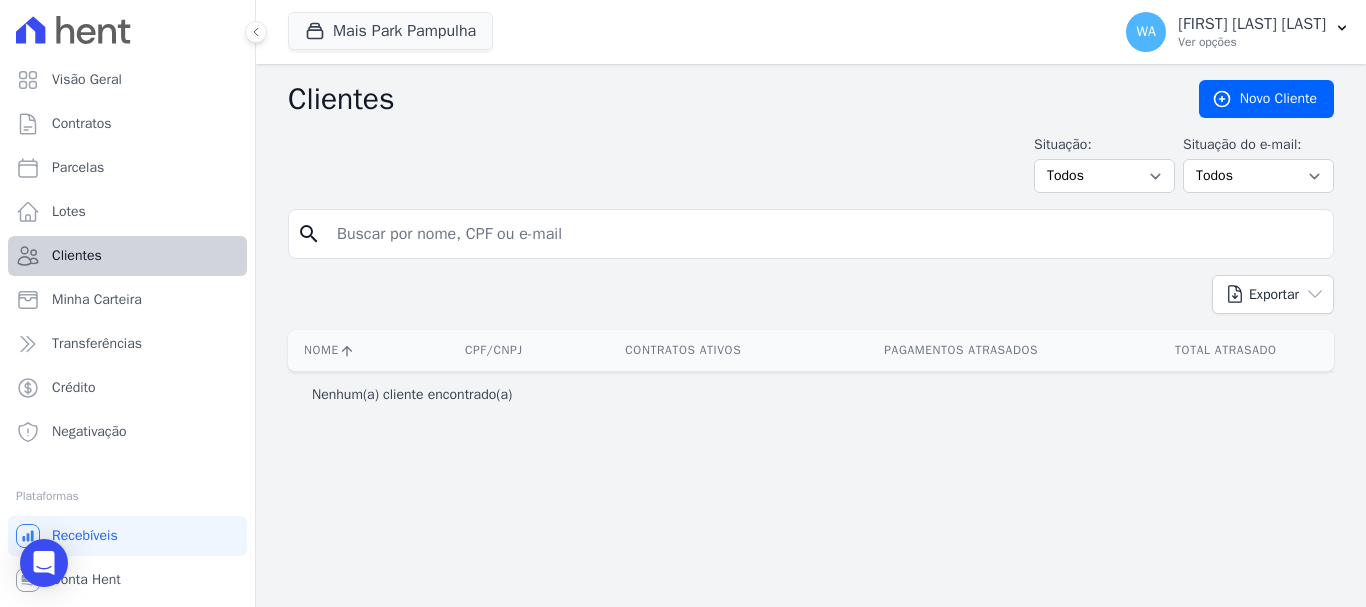 type 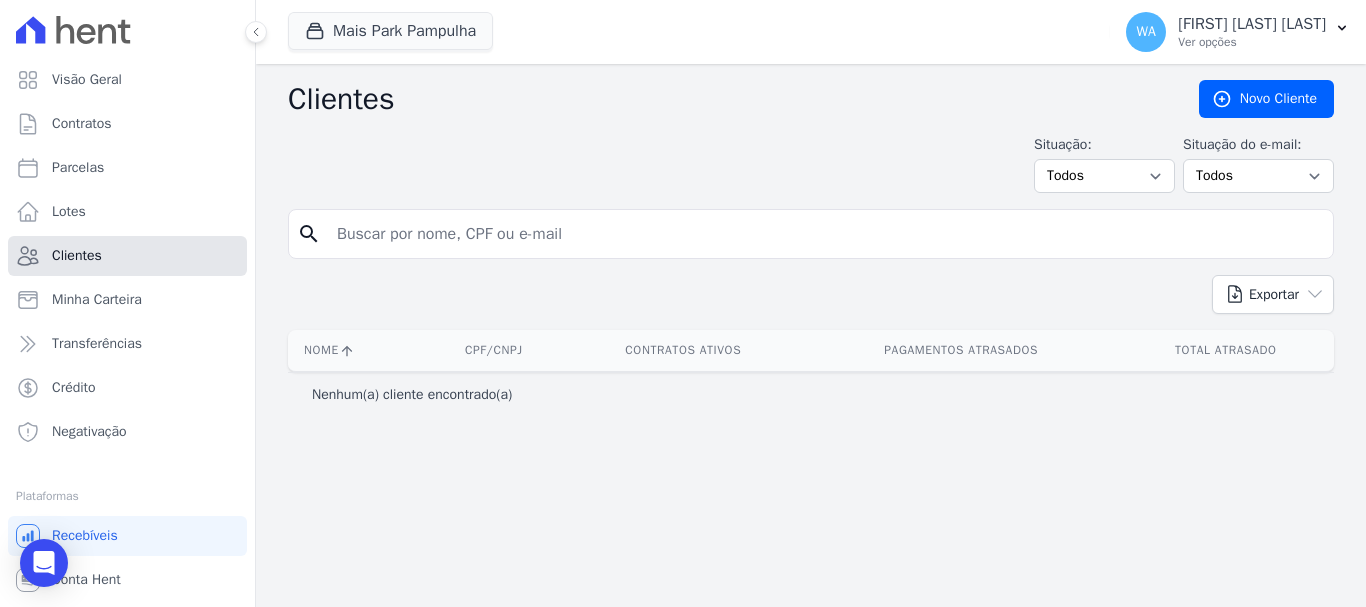 click on "Clientes" at bounding box center (77, 256) 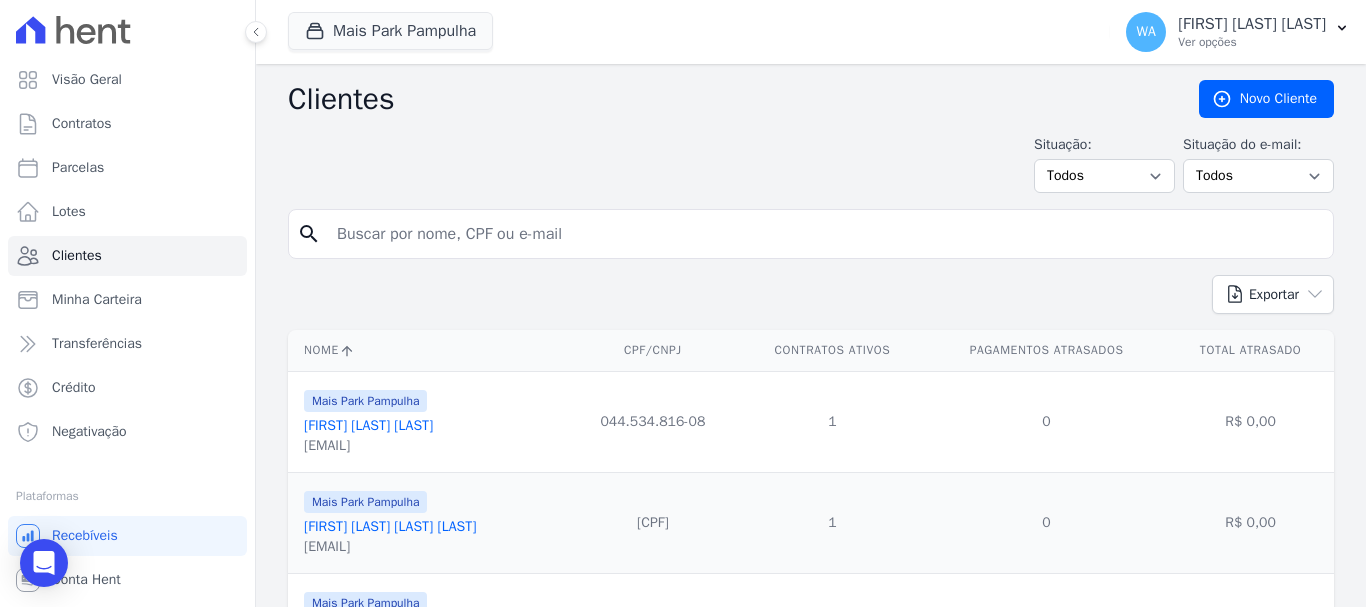 click at bounding box center [825, 234] 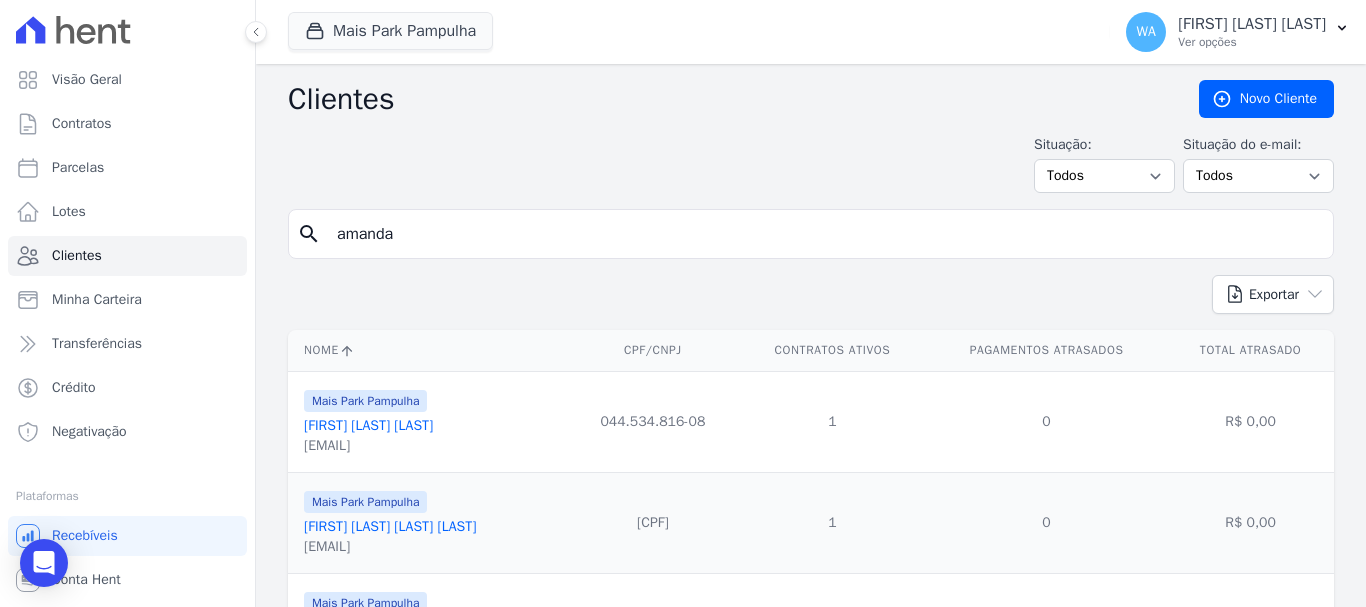 type on "amanda" 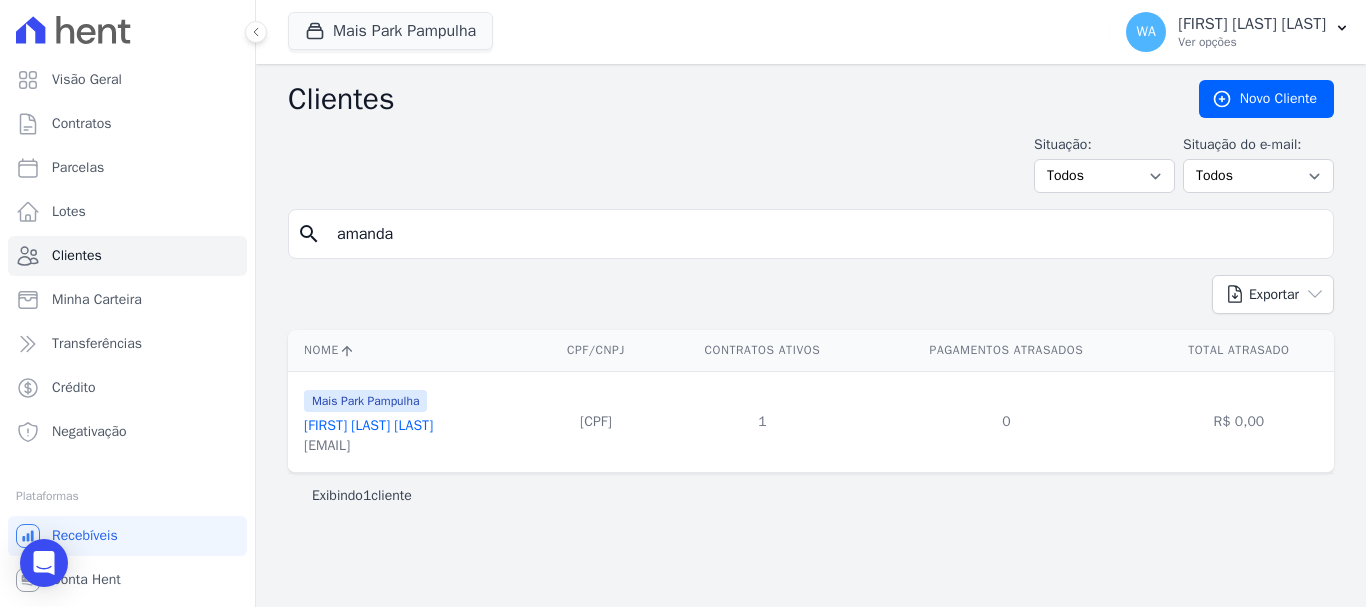 click on "amanda" at bounding box center [825, 234] 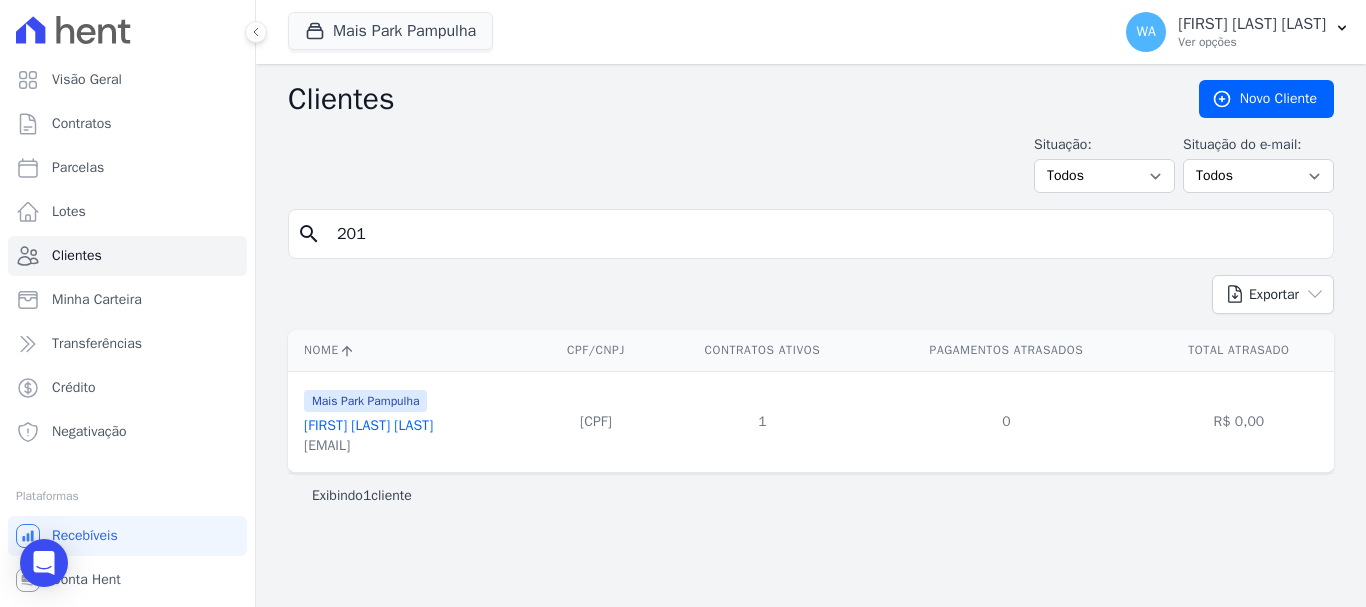 type on "201" 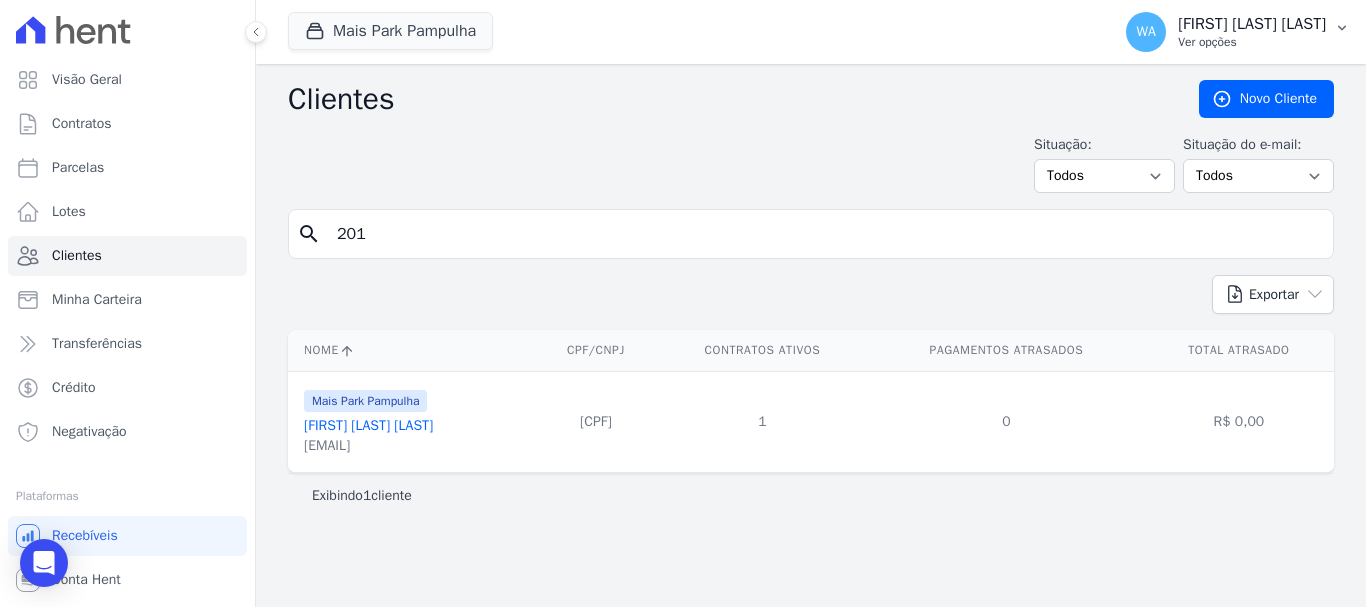 click 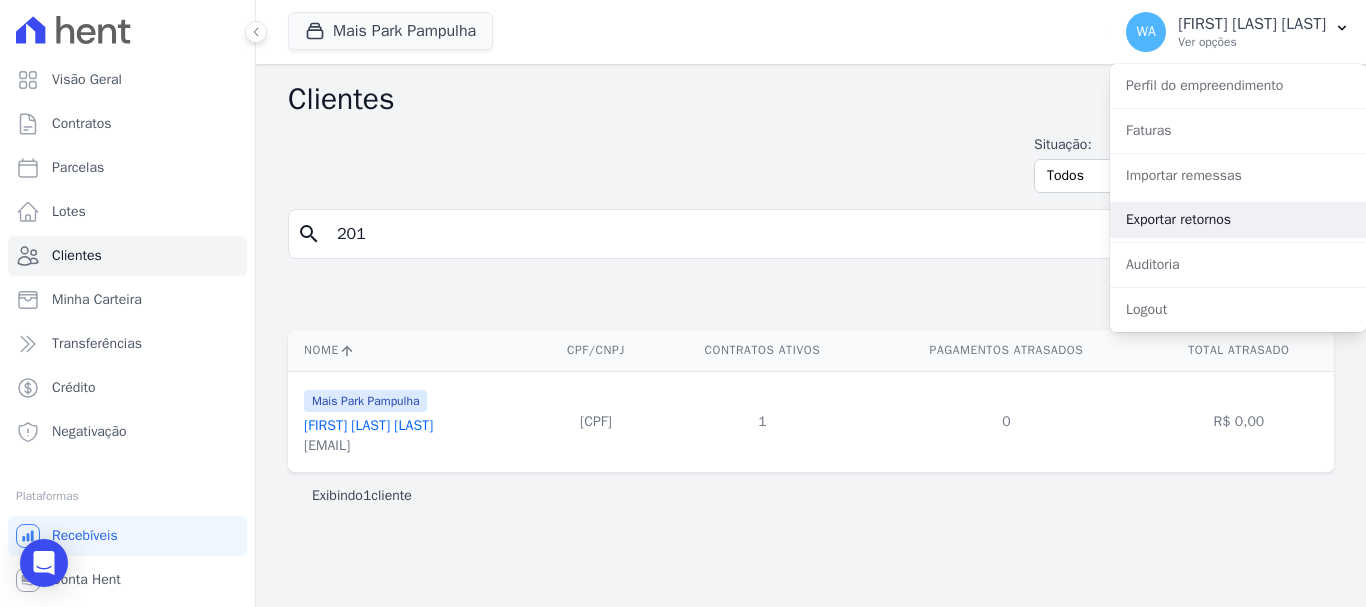 click on "Exportar retornos" at bounding box center [1238, 220] 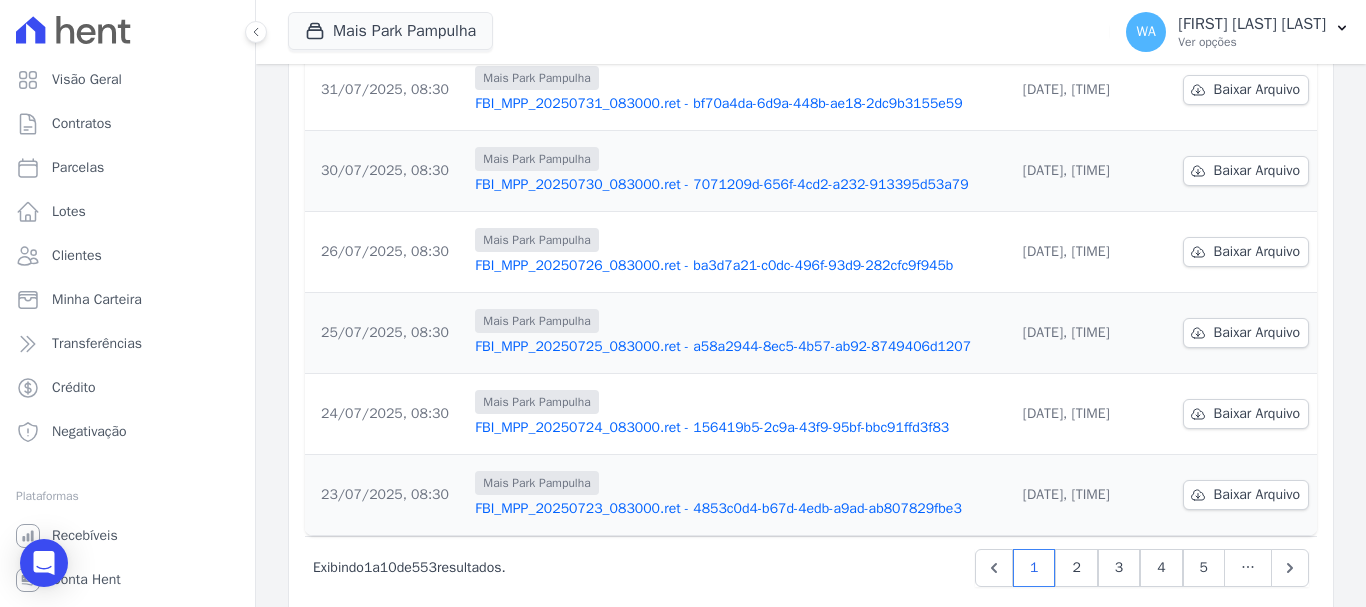 scroll, scrollTop: 657, scrollLeft: 0, axis: vertical 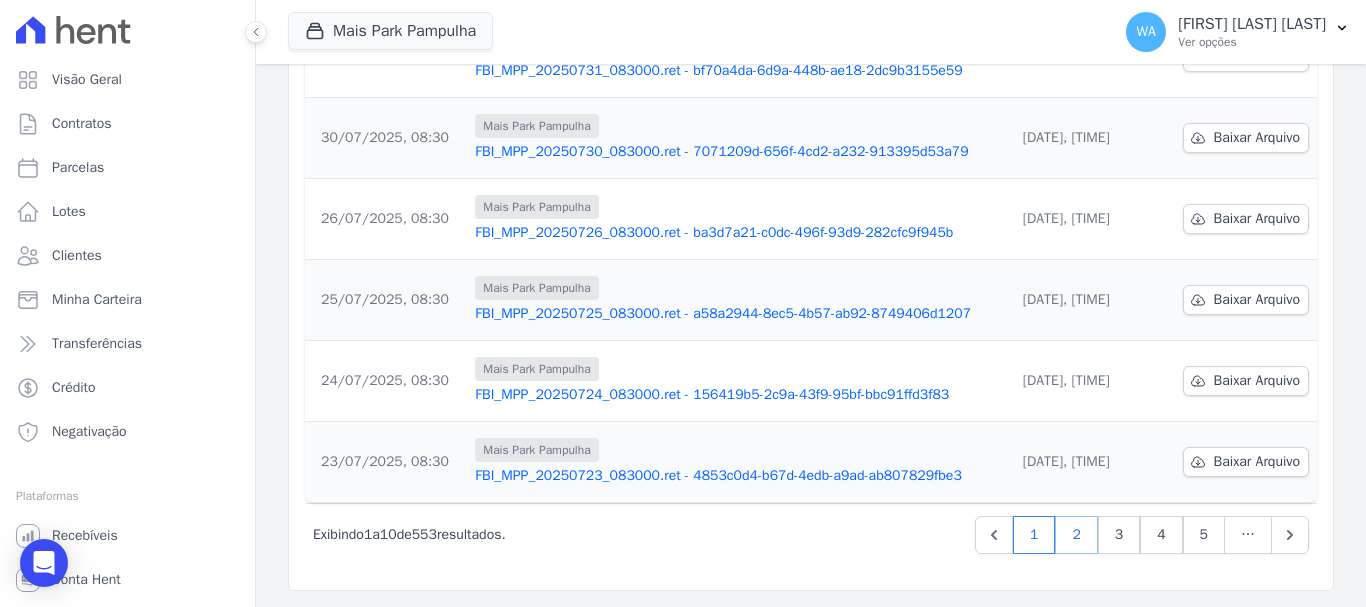 click on "2" at bounding box center [1076, 535] 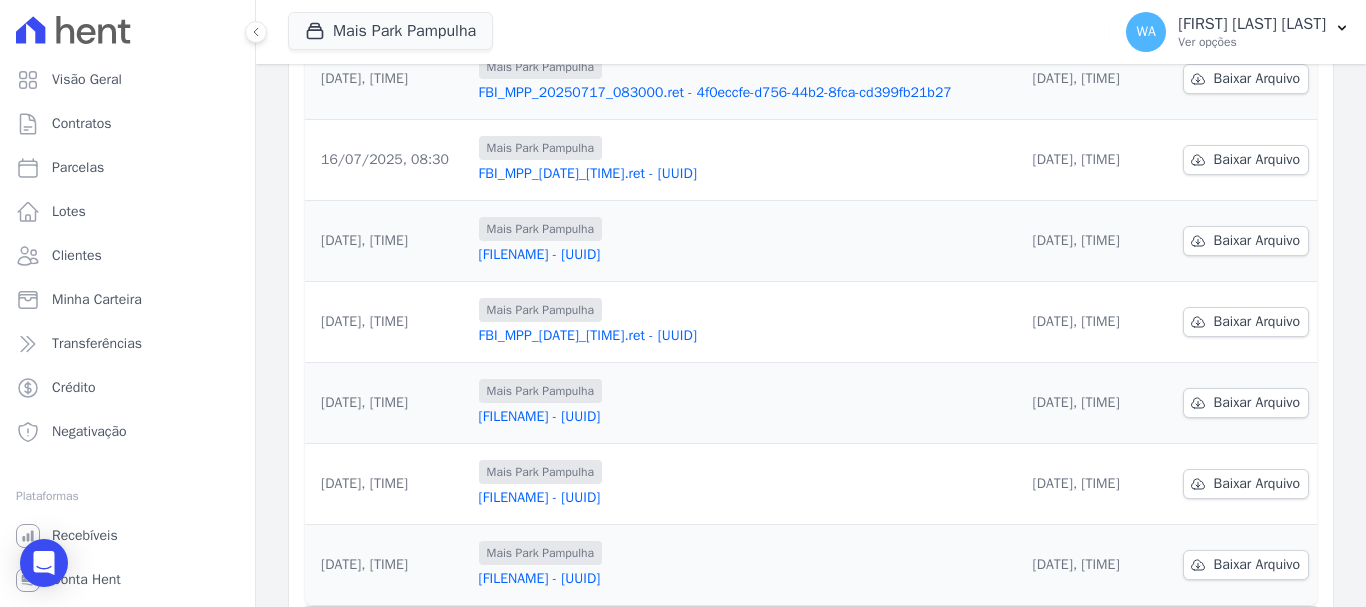 scroll, scrollTop: 657, scrollLeft: 0, axis: vertical 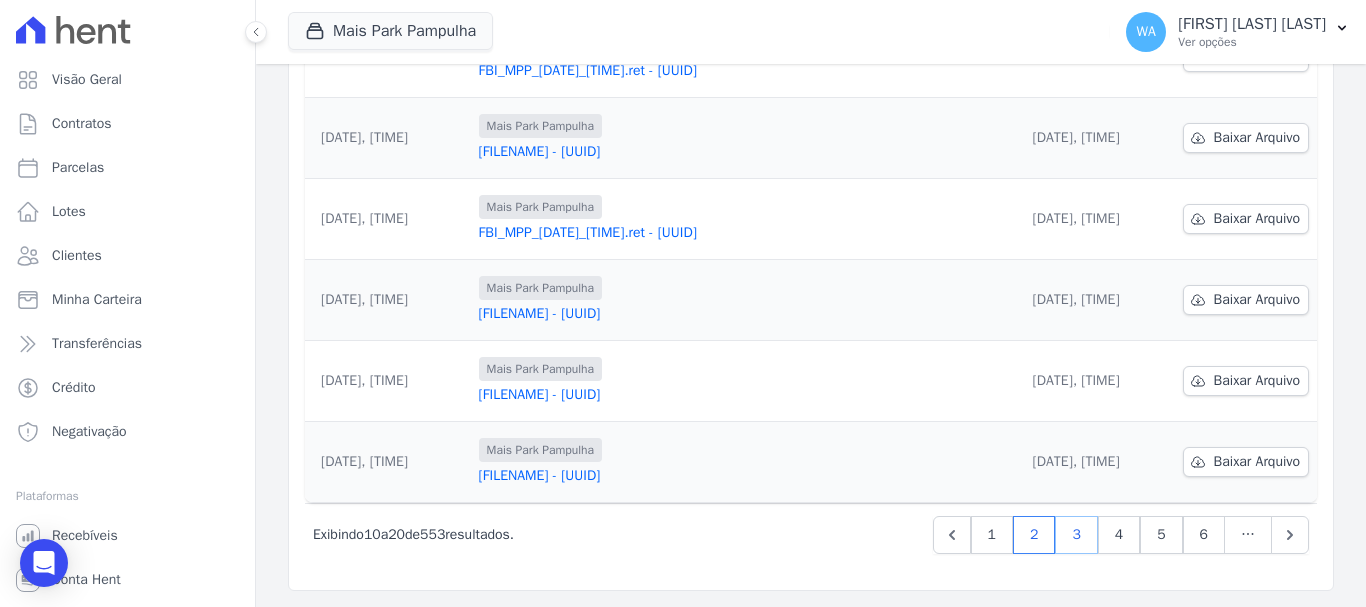 click on "3" at bounding box center [1076, 535] 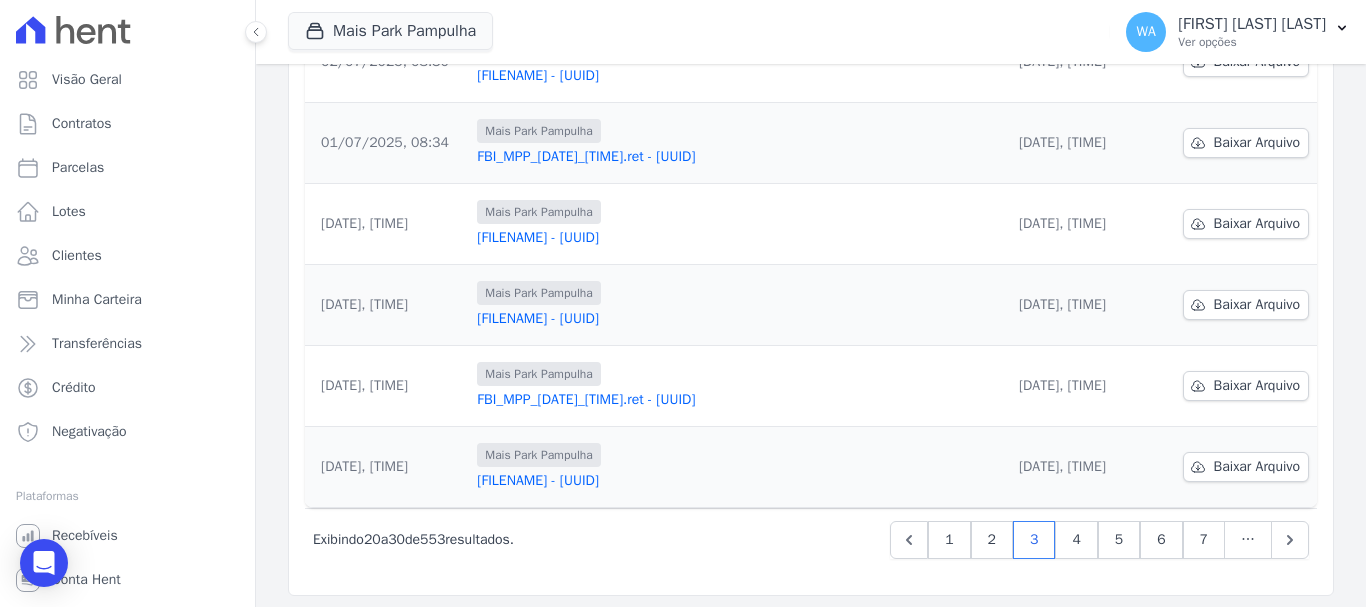 scroll, scrollTop: 657, scrollLeft: 0, axis: vertical 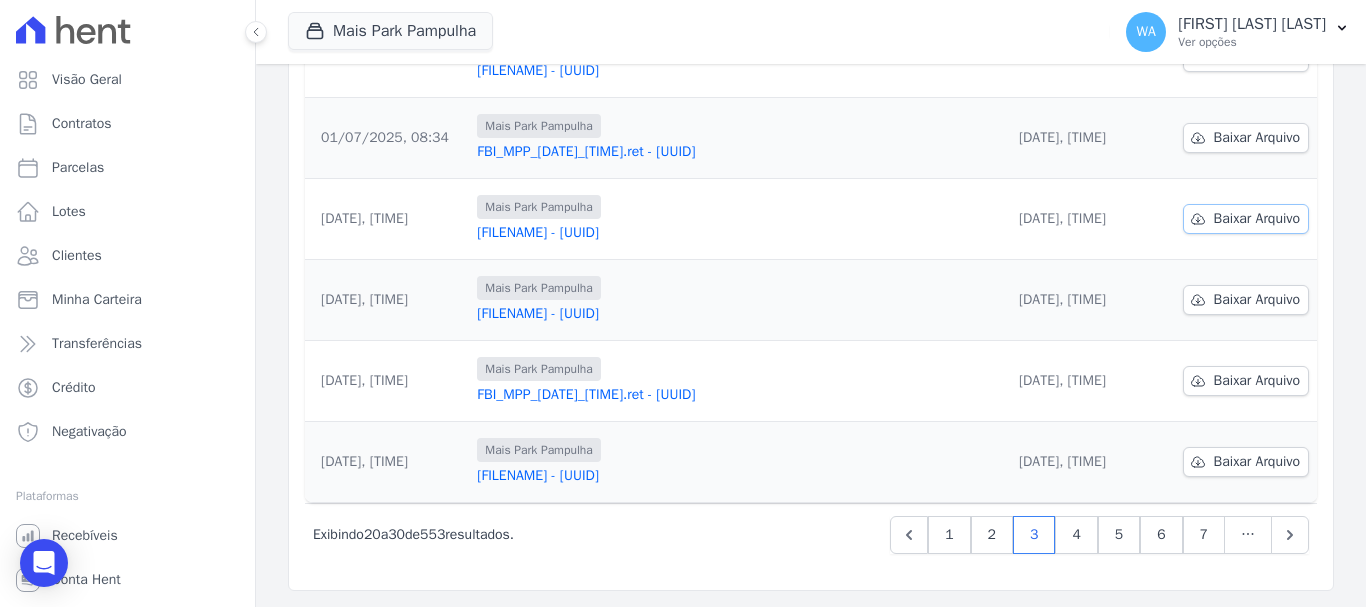 click on "Baixar Arquivo" at bounding box center (1257, 219) 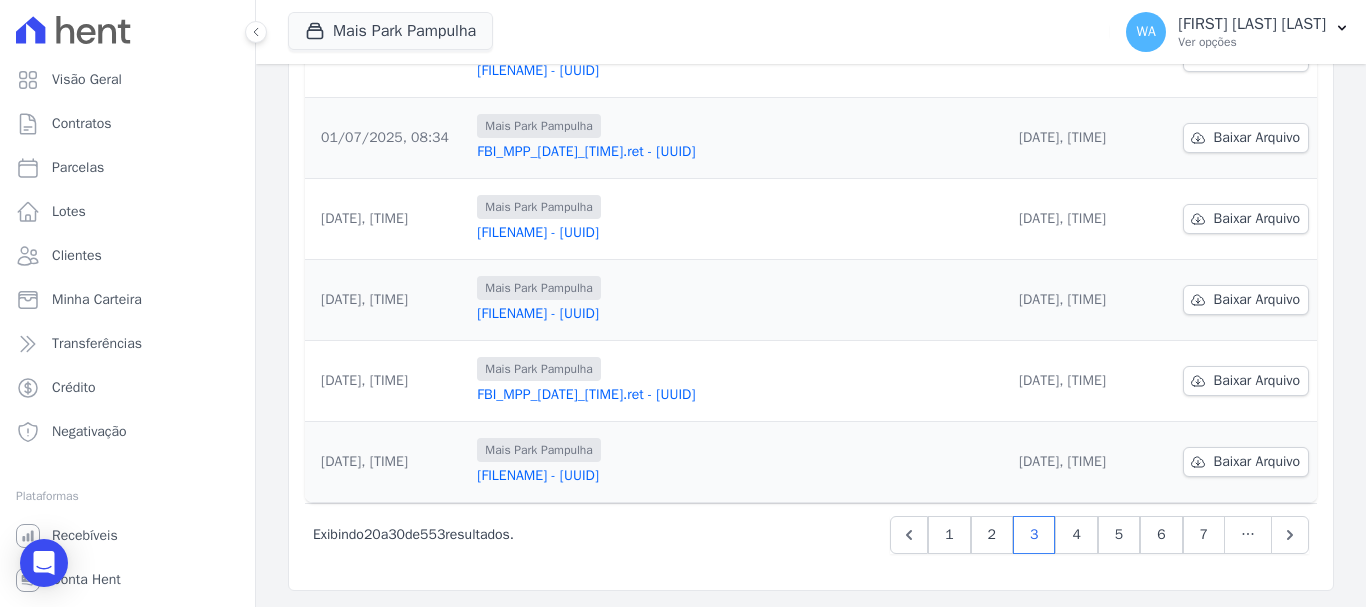 click on "Data da Exportação
Arquivo
Data de Download
[DATE], [TIME]
[FILENAME] -
[UUID]
[DATE], [TIME]
Baixar Arquivo
[DATE], [TIME]" at bounding box center [811, 77] 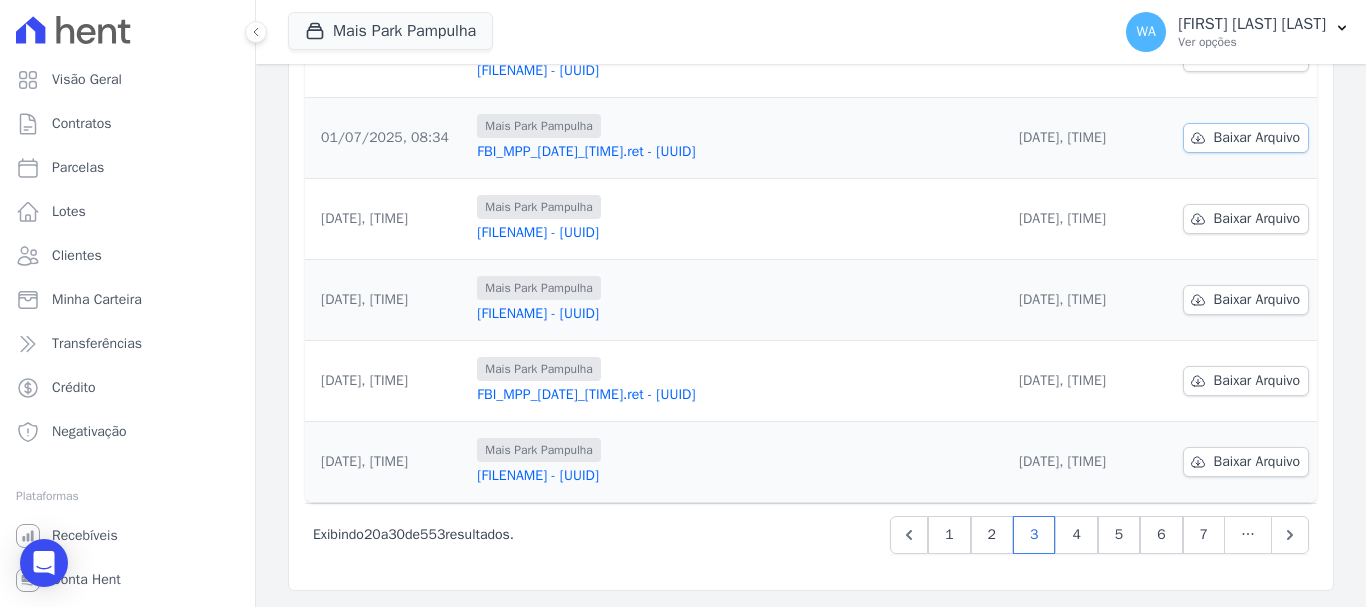 click on "Baixar Arquivo" at bounding box center (1257, 138) 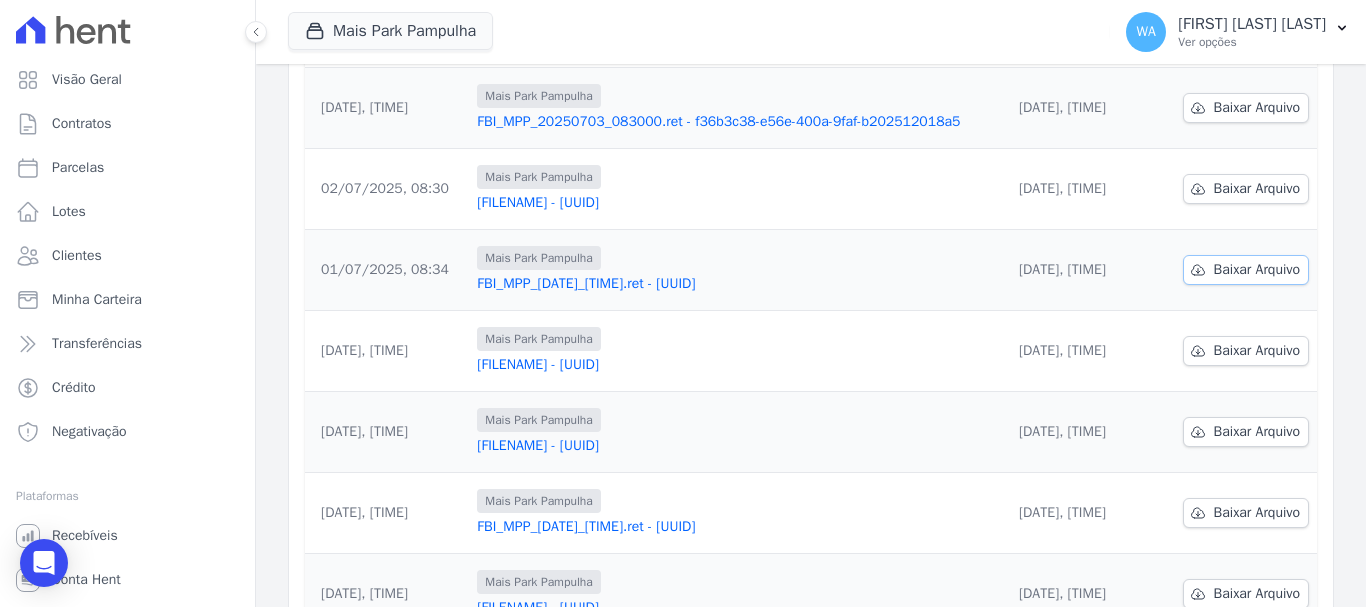 scroll, scrollTop: 524, scrollLeft: 0, axis: vertical 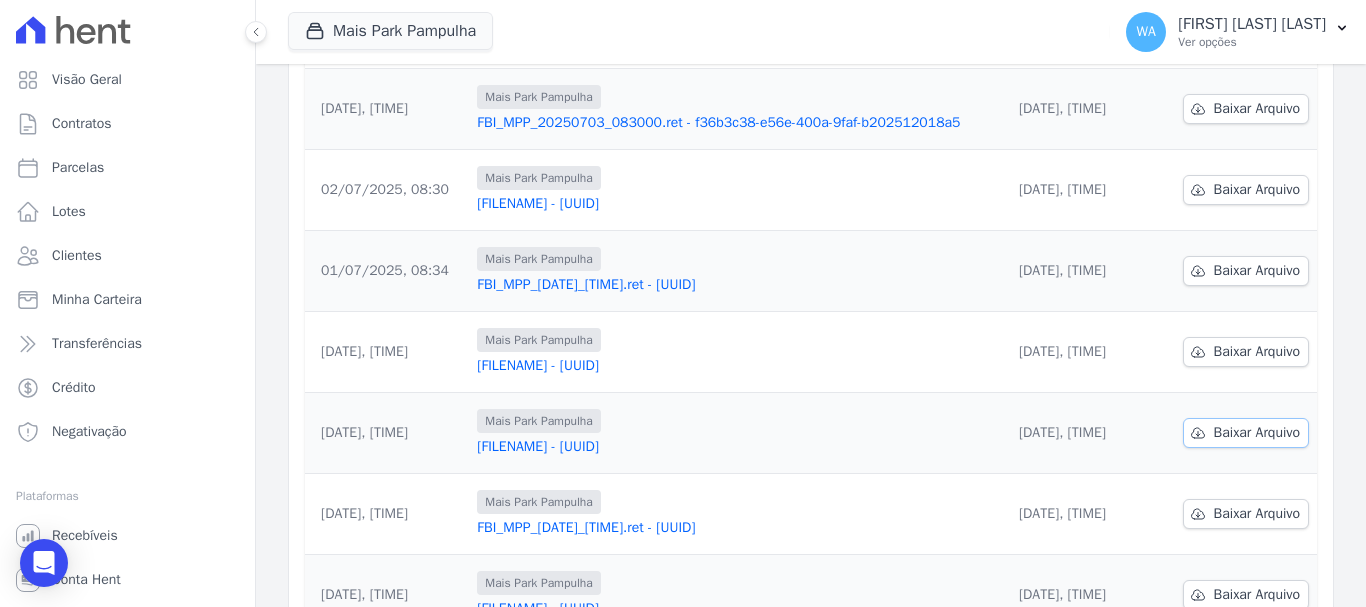 click on "Baixar Arquivo" at bounding box center [1257, 433] 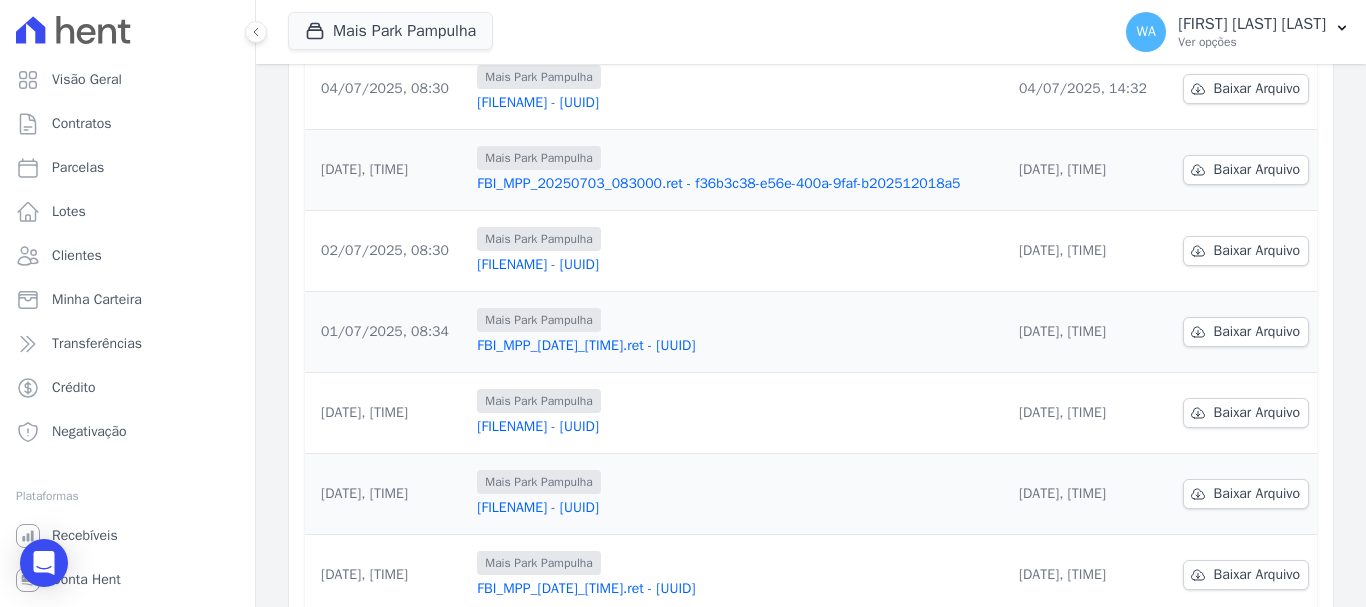 scroll, scrollTop: 457, scrollLeft: 0, axis: vertical 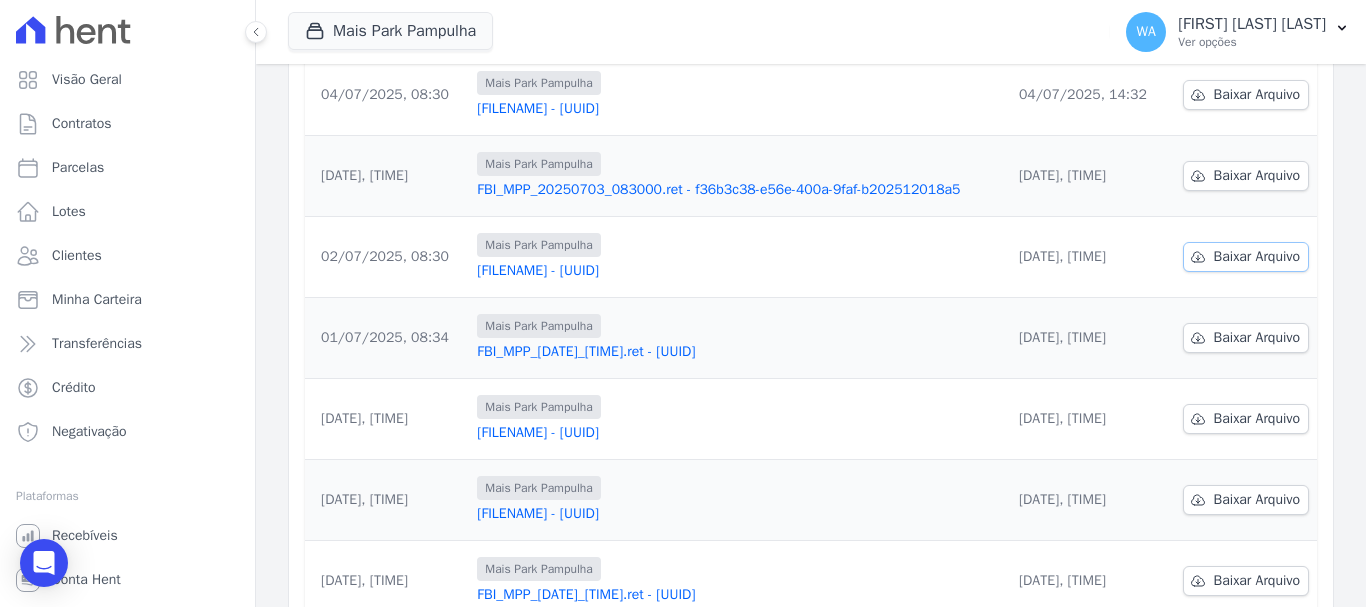 click on "Baixar Arquivo" at bounding box center [1257, 257] 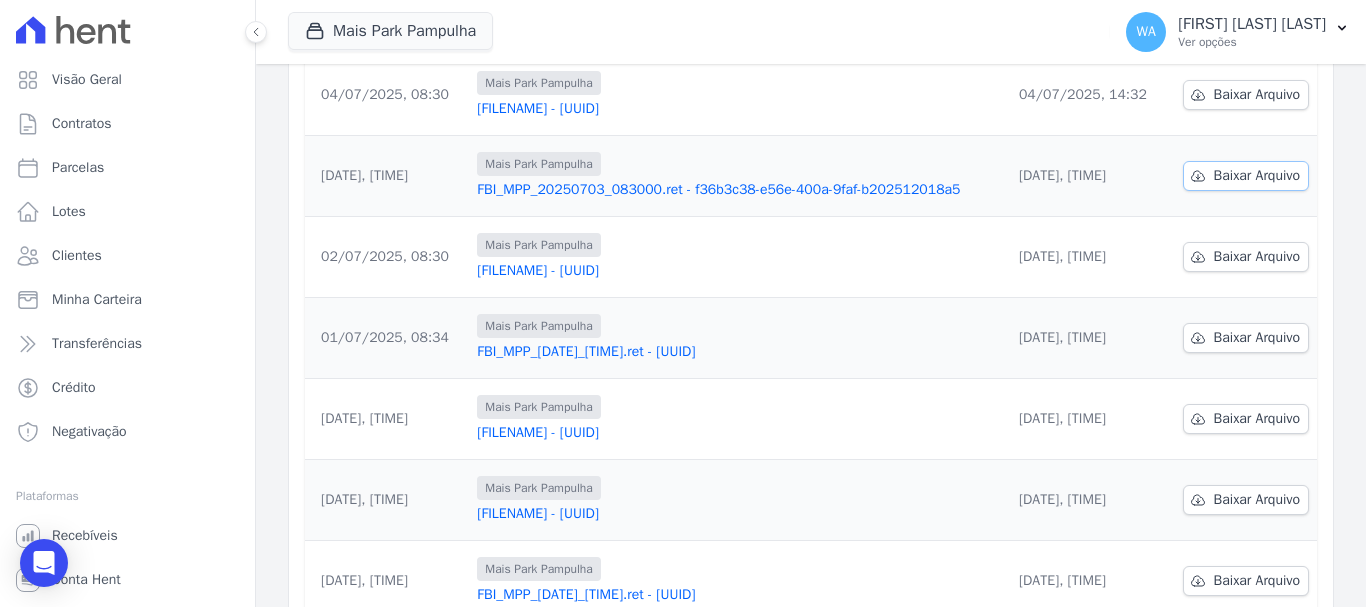 click on "Baixar Arquivo" at bounding box center (1257, 176) 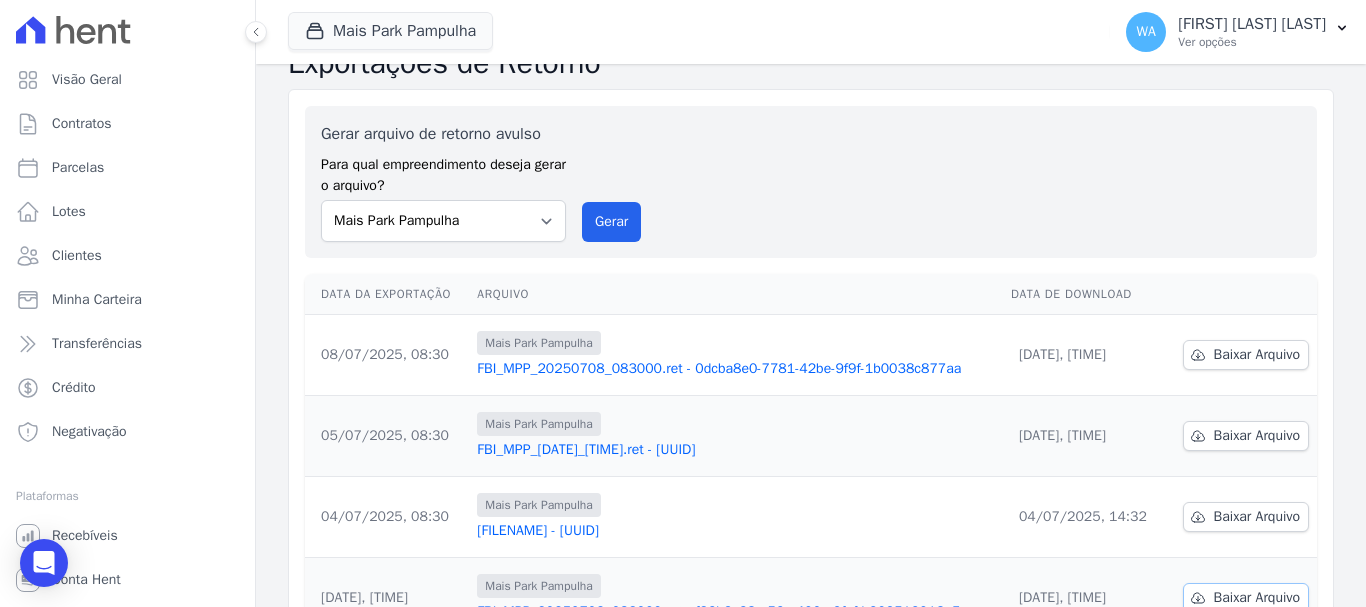 scroll, scrollTop: 0, scrollLeft: 0, axis: both 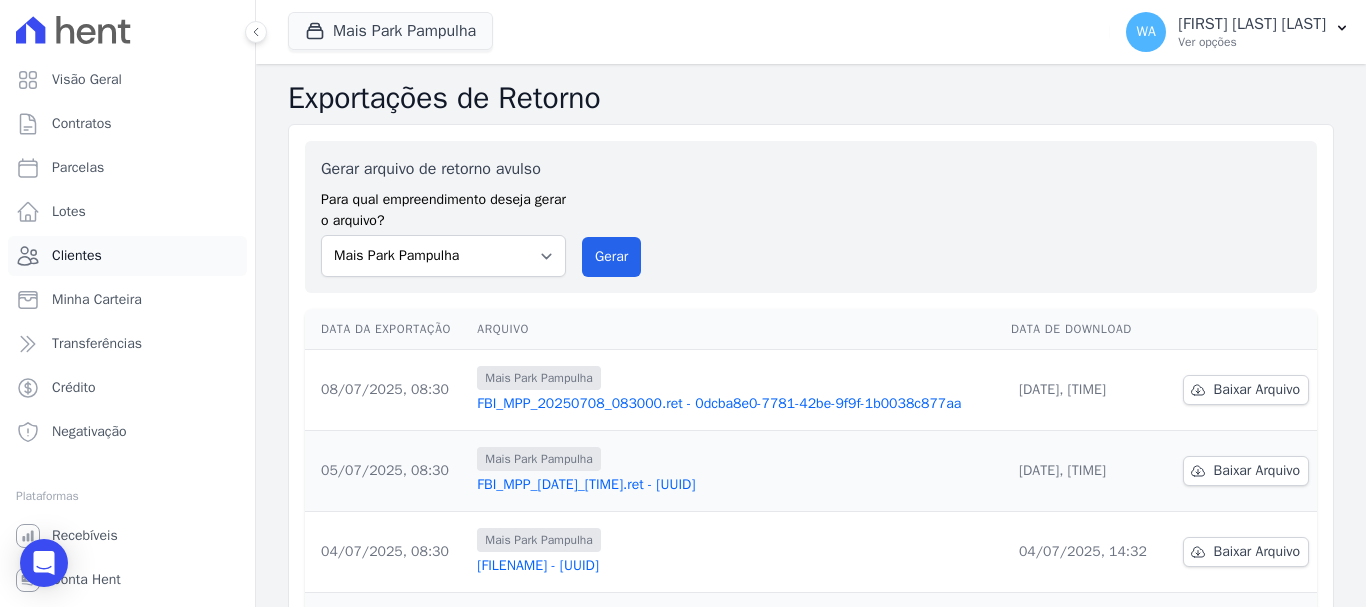 click on "Clientes" at bounding box center [77, 256] 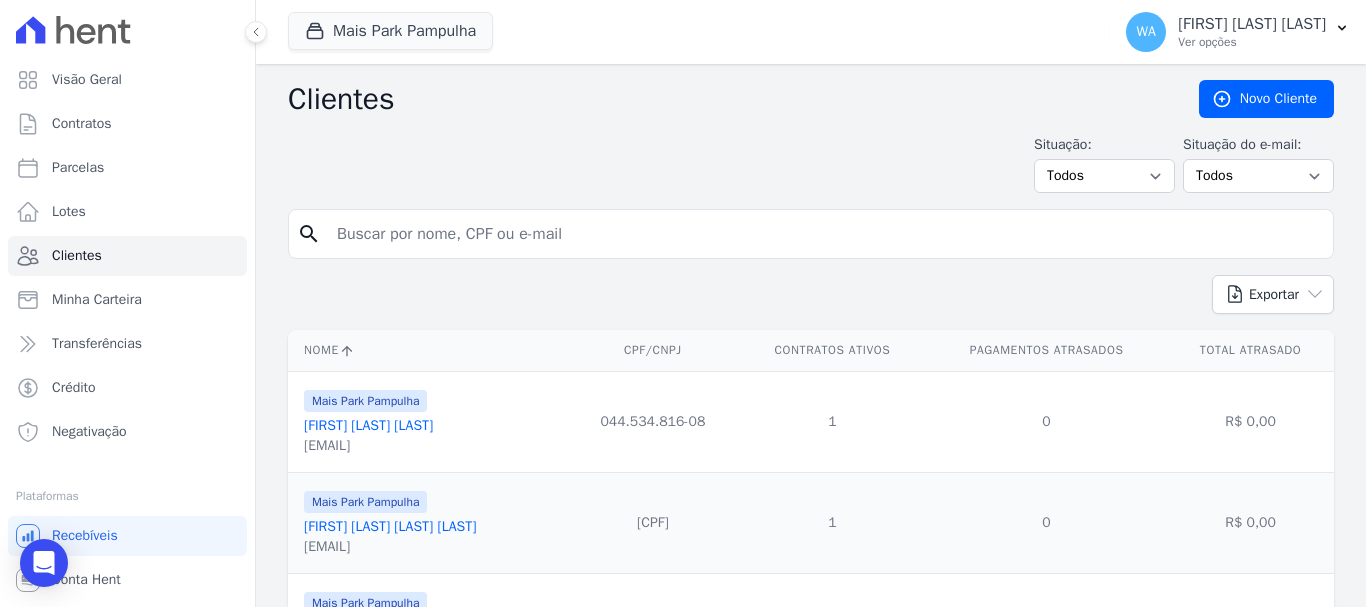 click at bounding box center (825, 234) 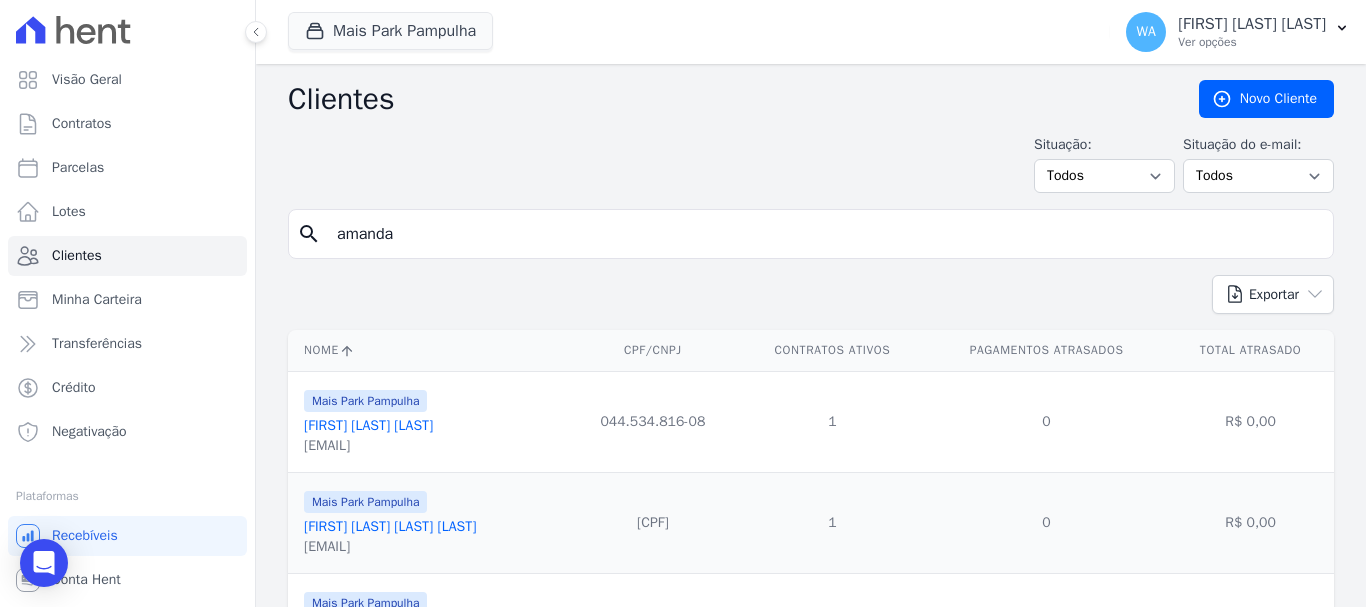 type on "amanda" 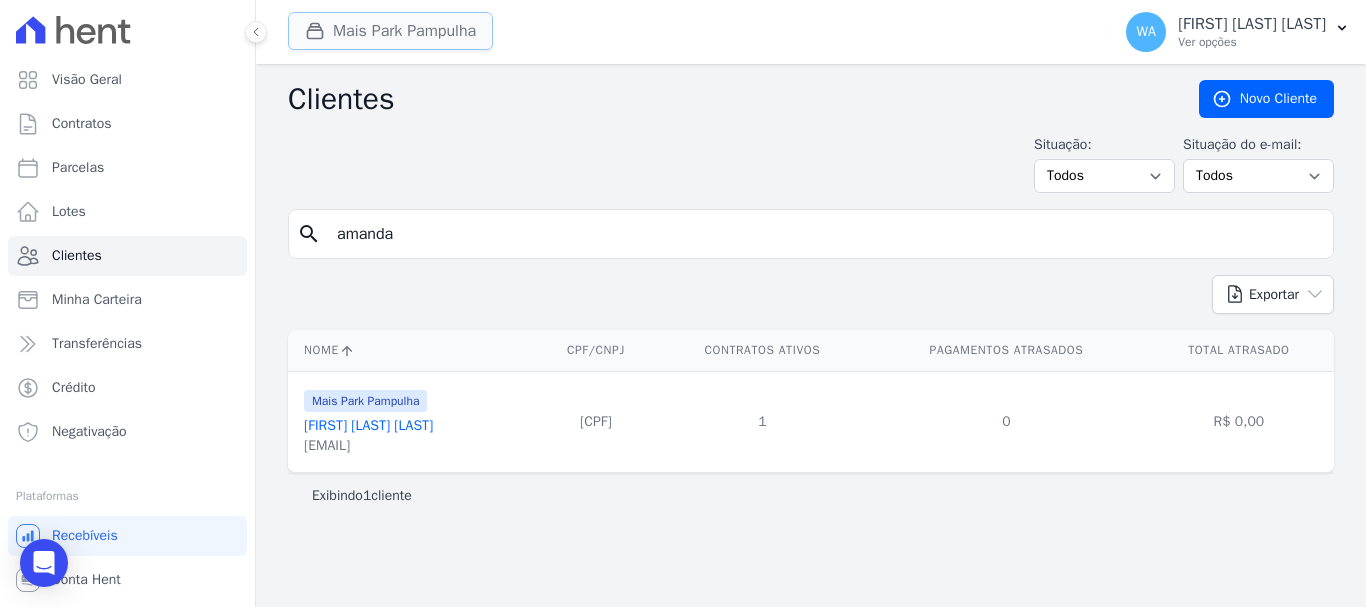 click on "Mais Park Pampulha" at bounding box center (390, 31) 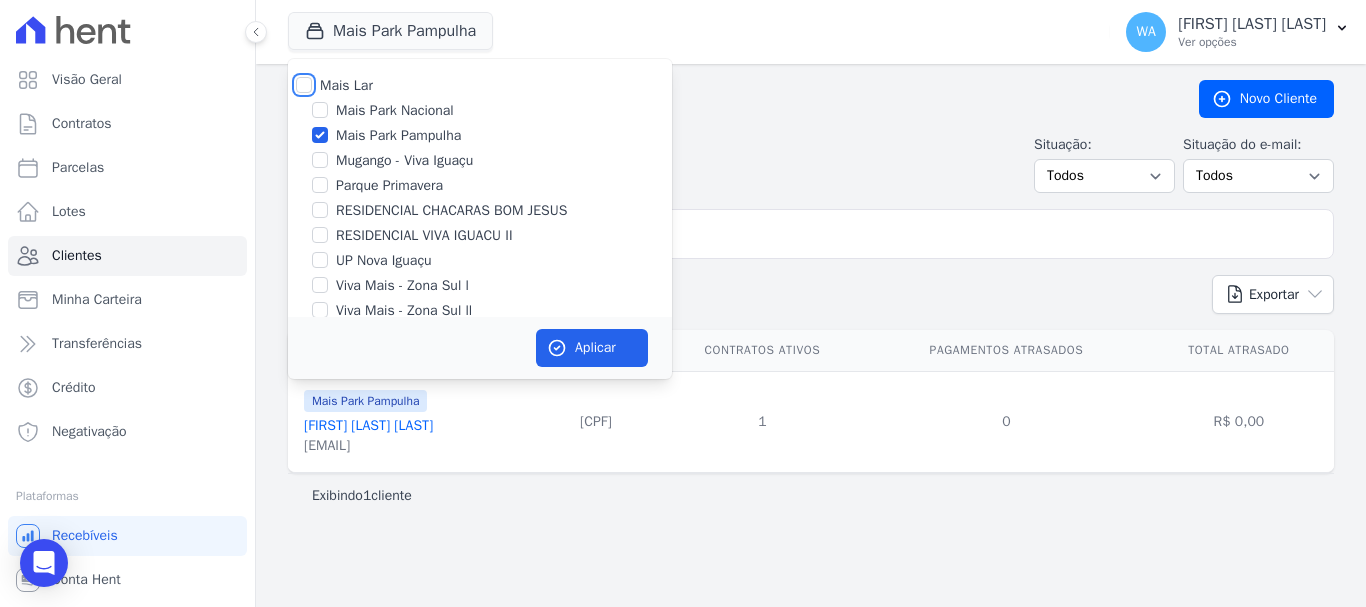 click on "Mais Lar" at bounding box center [304, 85] 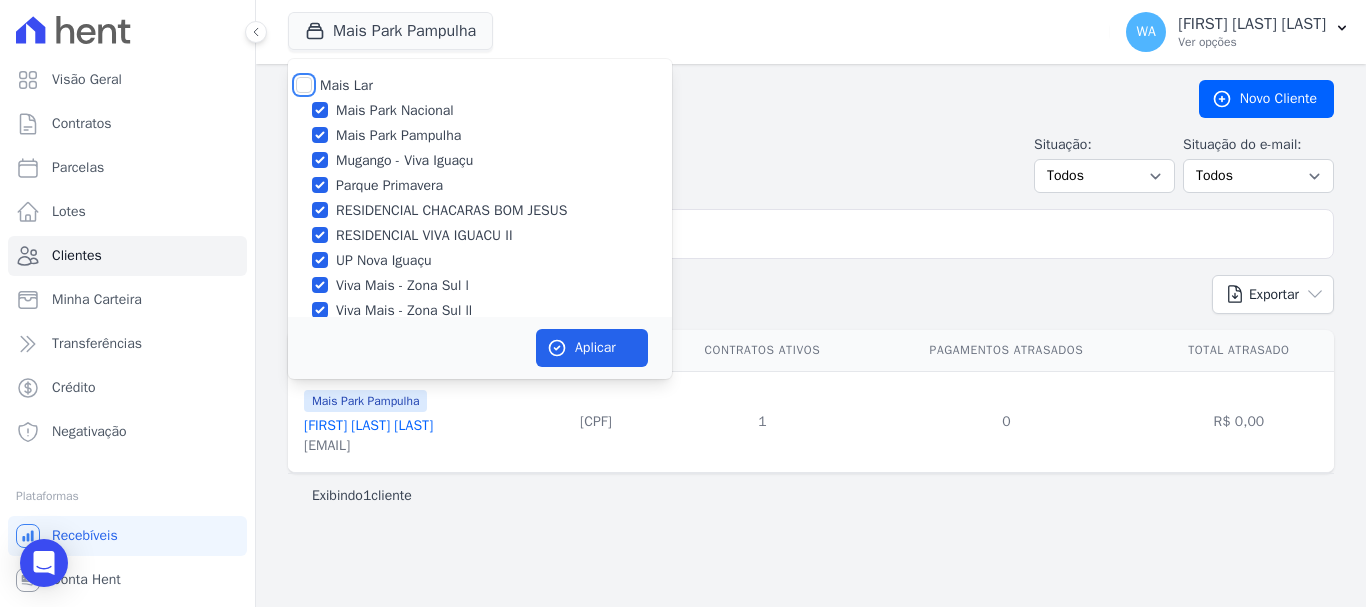 checkbox on "true" 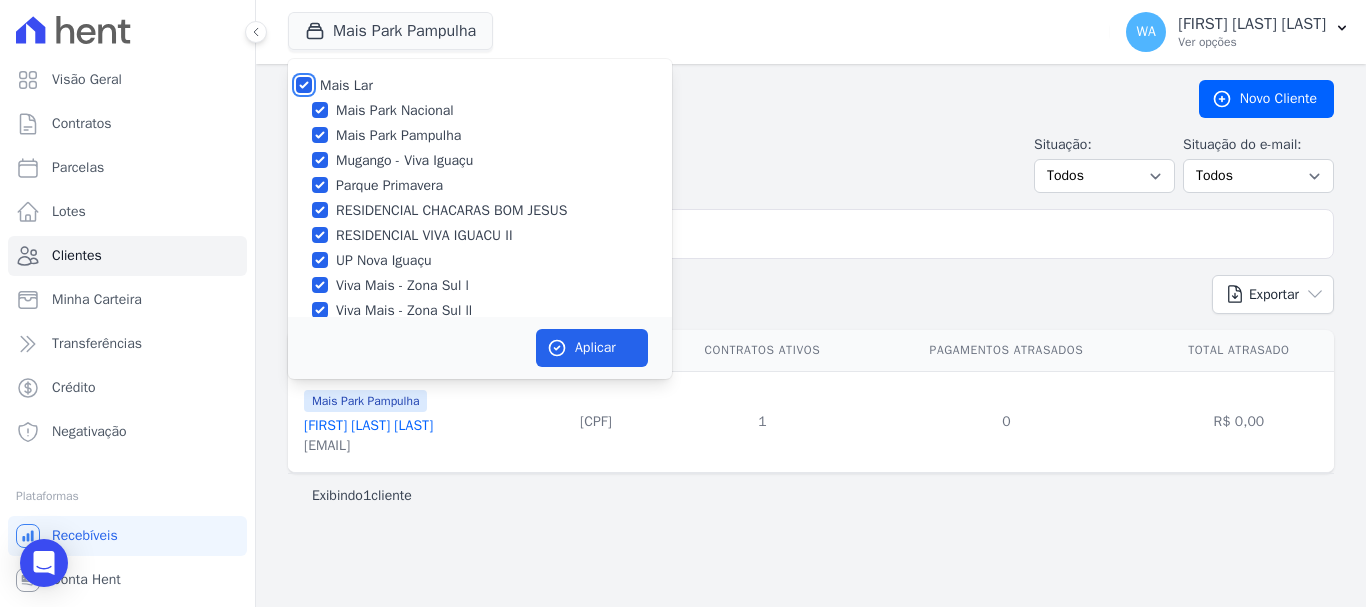 checkbox on "true" 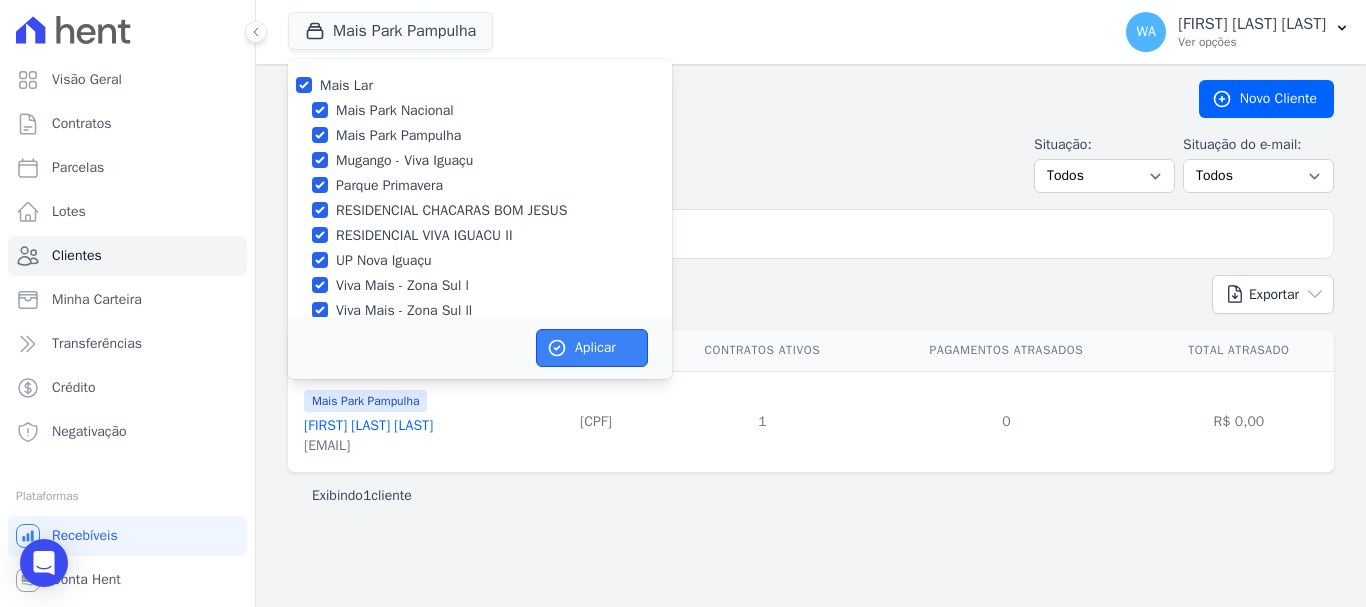click on "Aplicar" at bounding box center (592, 348) 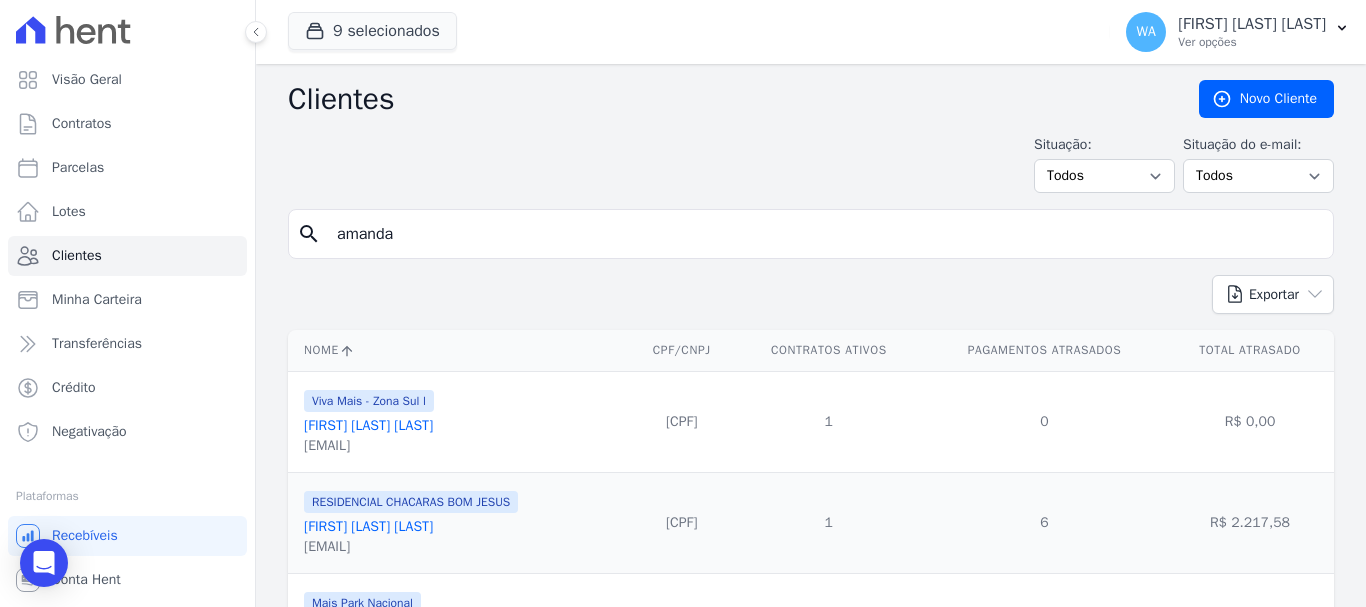click on "amanda" at bounding box center [825, 234] 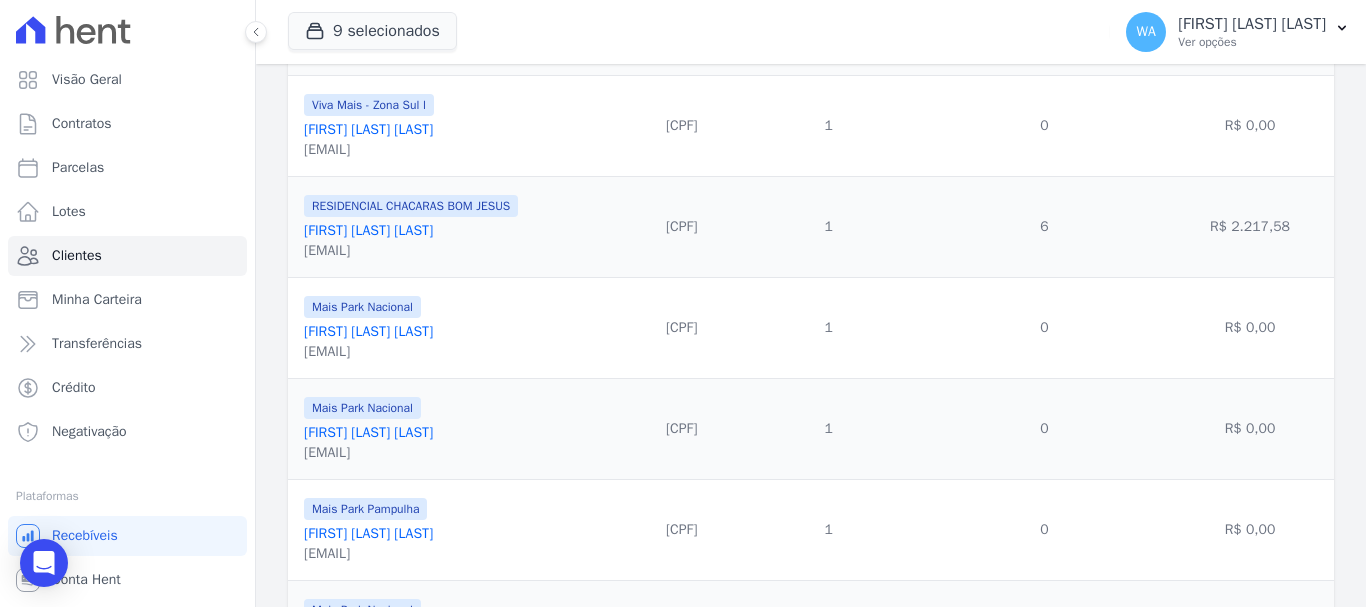 scroll, scrollTop: 300, scrollLeft: 0, axis: vertical 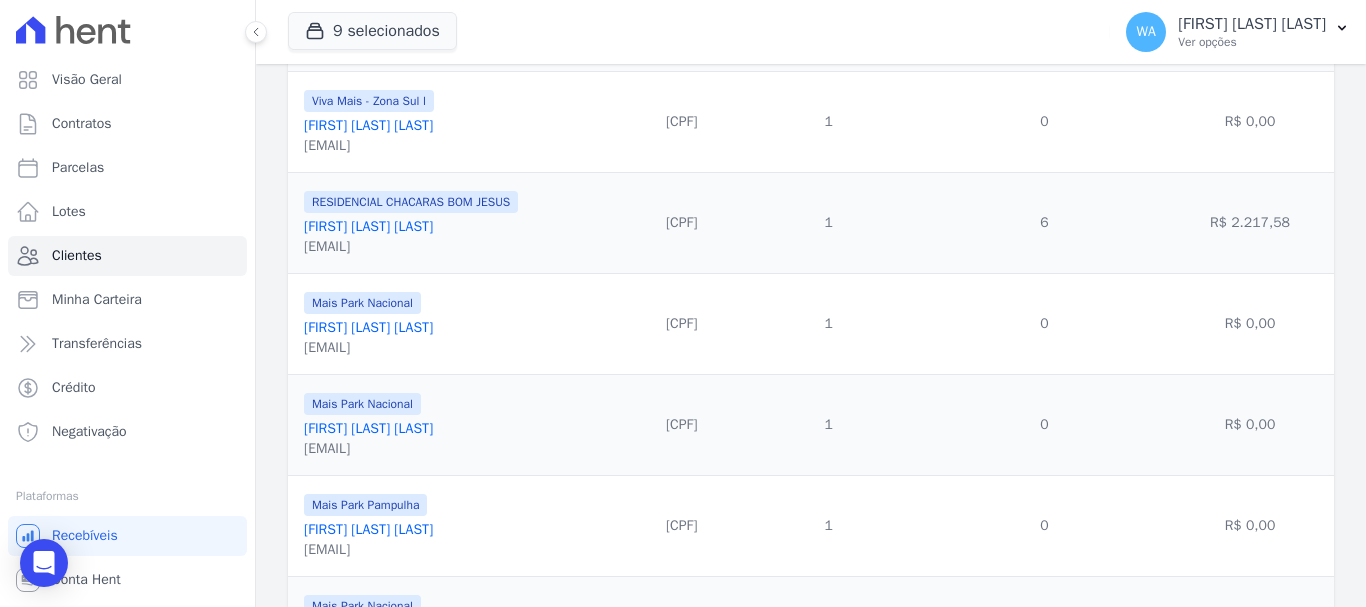 click on "[FIRST] [LAST] [LAST]" at bounding box center [368, 226] 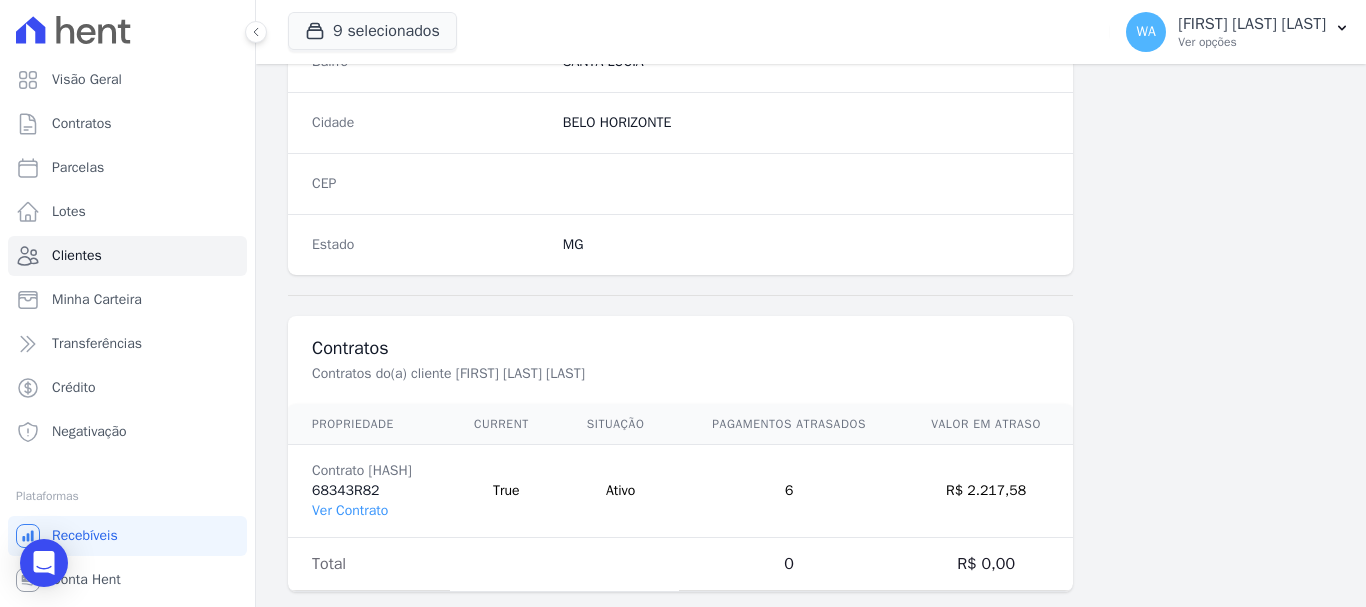scroll, scrollTop: 1264, scrollLeft: 0, axis: vertical 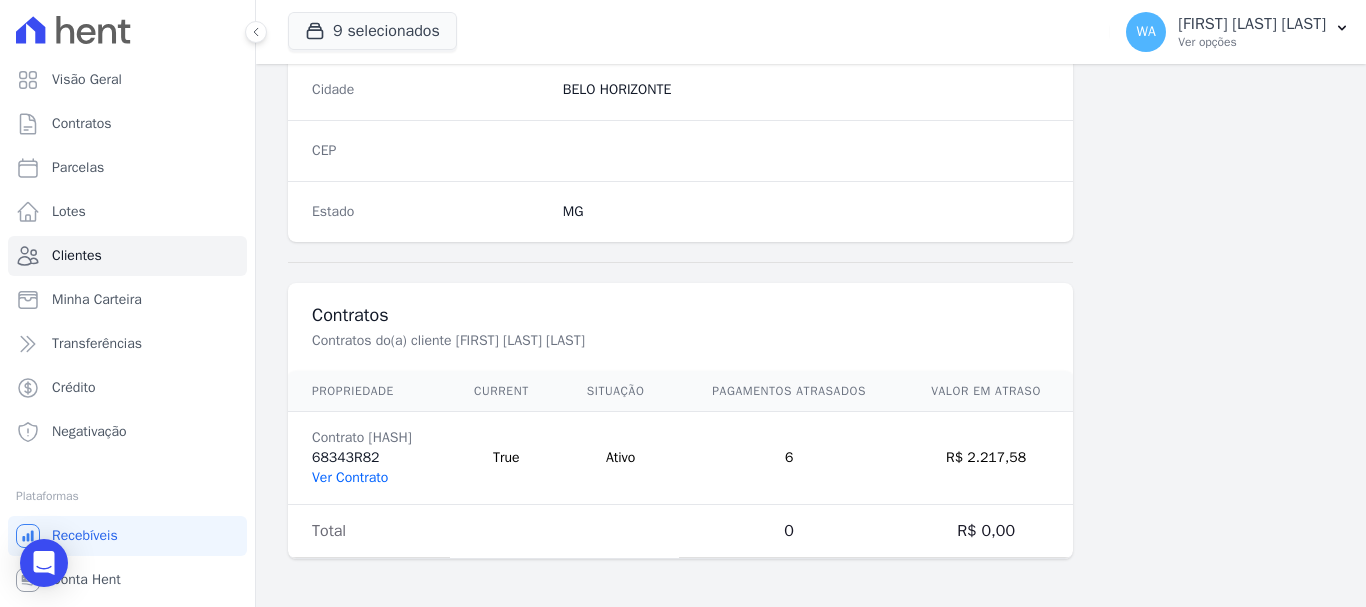 click on "Ver Contrato" at bounding box center [350, 477] 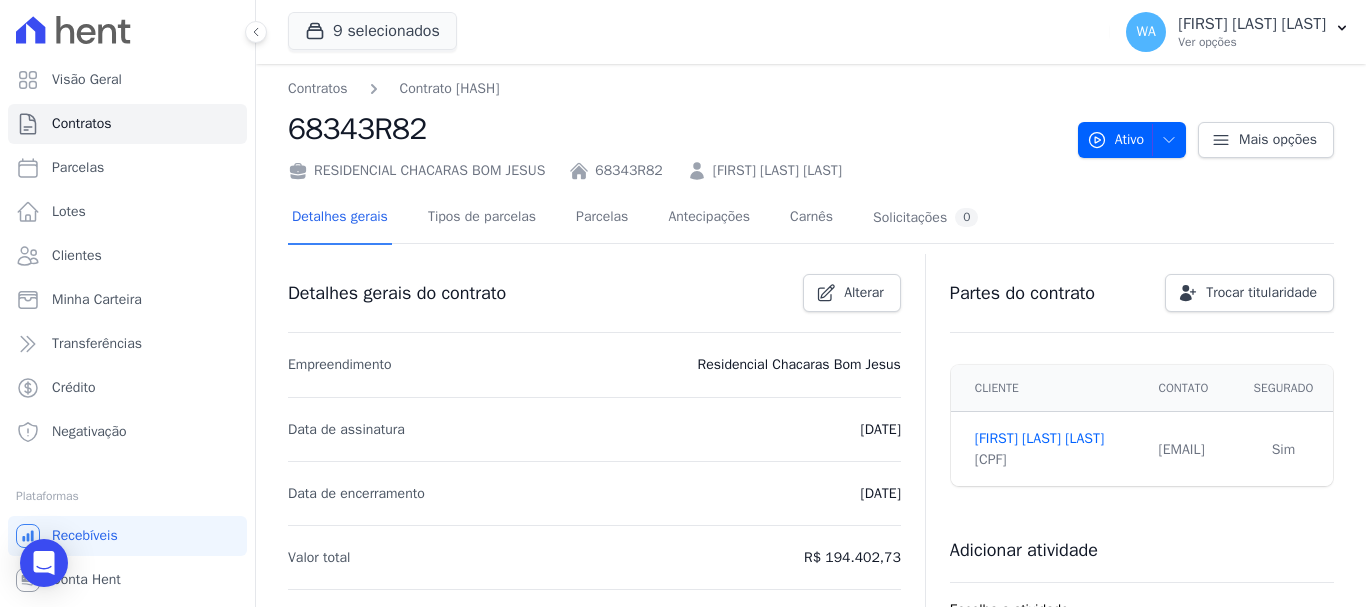 scroll, scrollTop: 0, scrollLeft: 0, axis: both 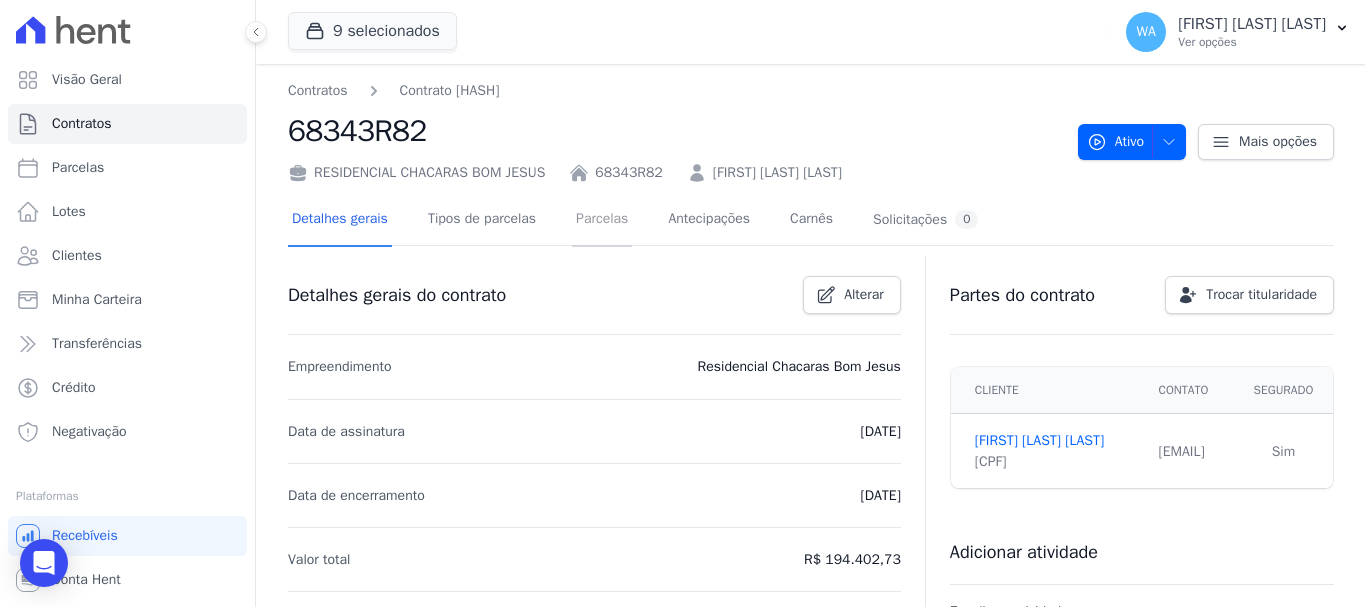 click on "Parcelas" at bounding box center [602, 220] 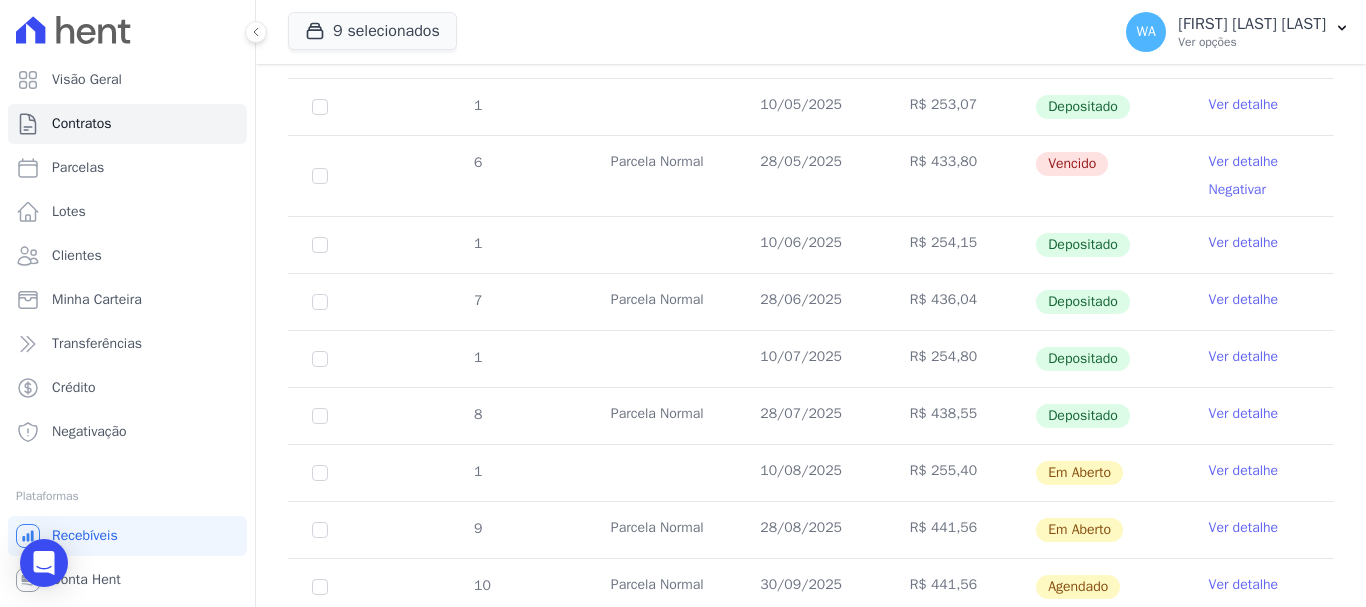 scroll, scrollTop: 833, scrollLeft: 0, axis: vertical 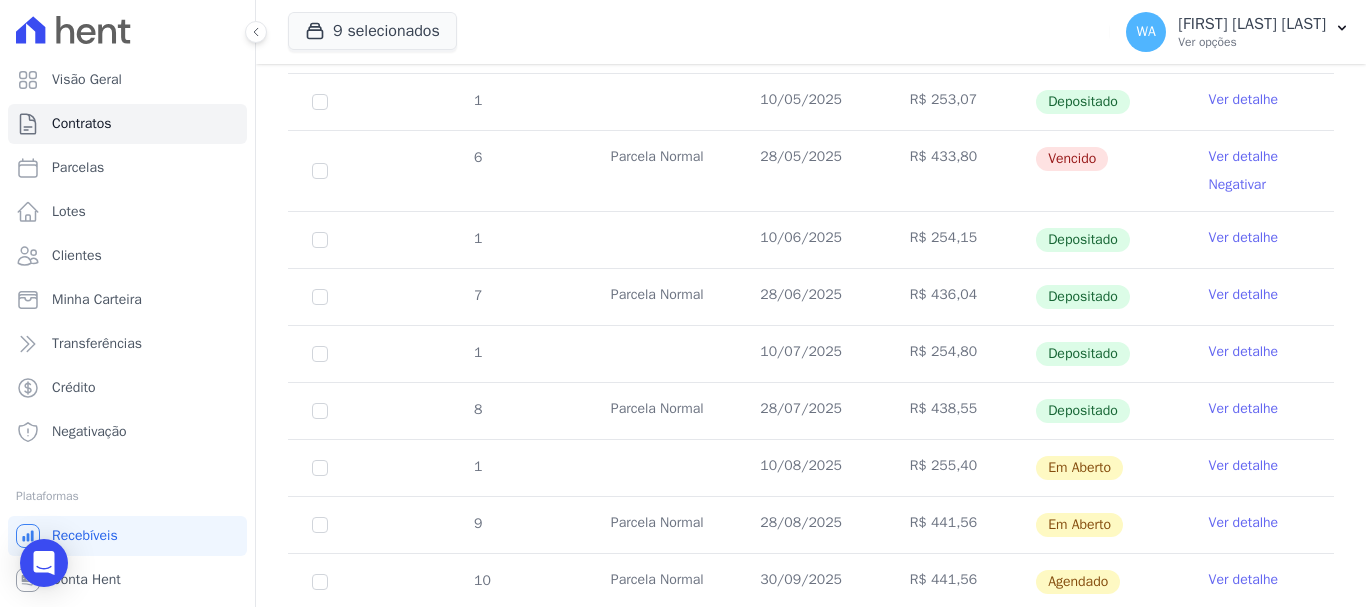 click on "Ver detalhe" at bounding box center [1244, 295] 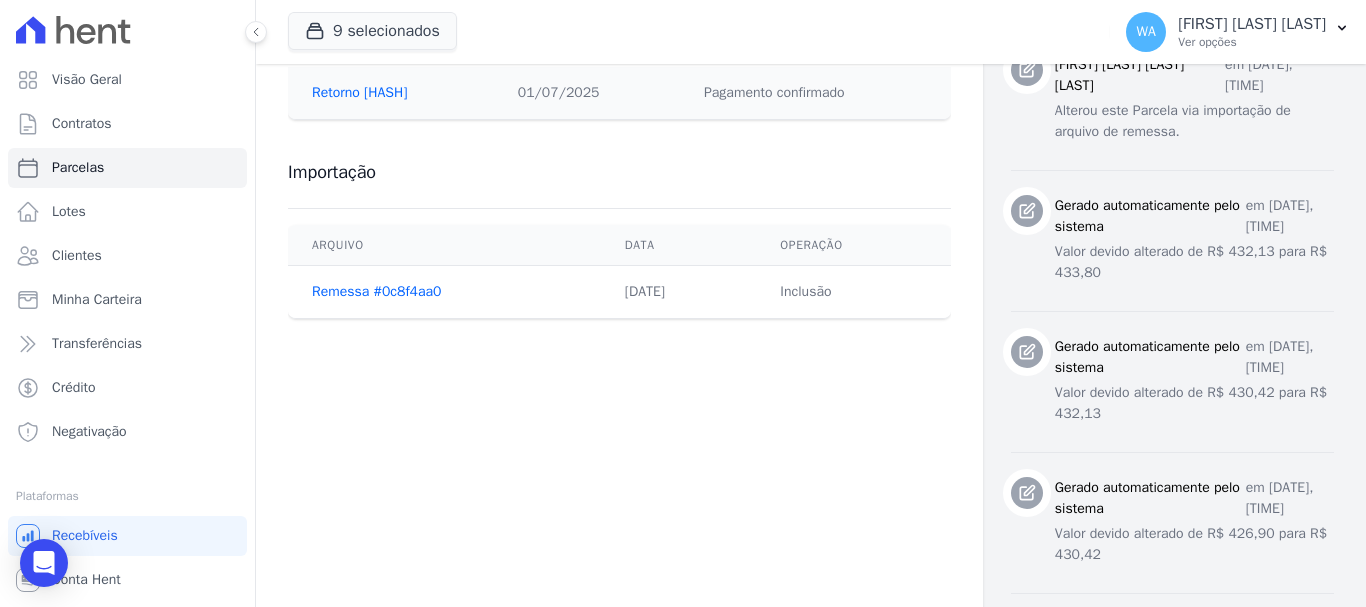 scroll, scrollTop: 1367, scrollLeft: 0, axis: vertical 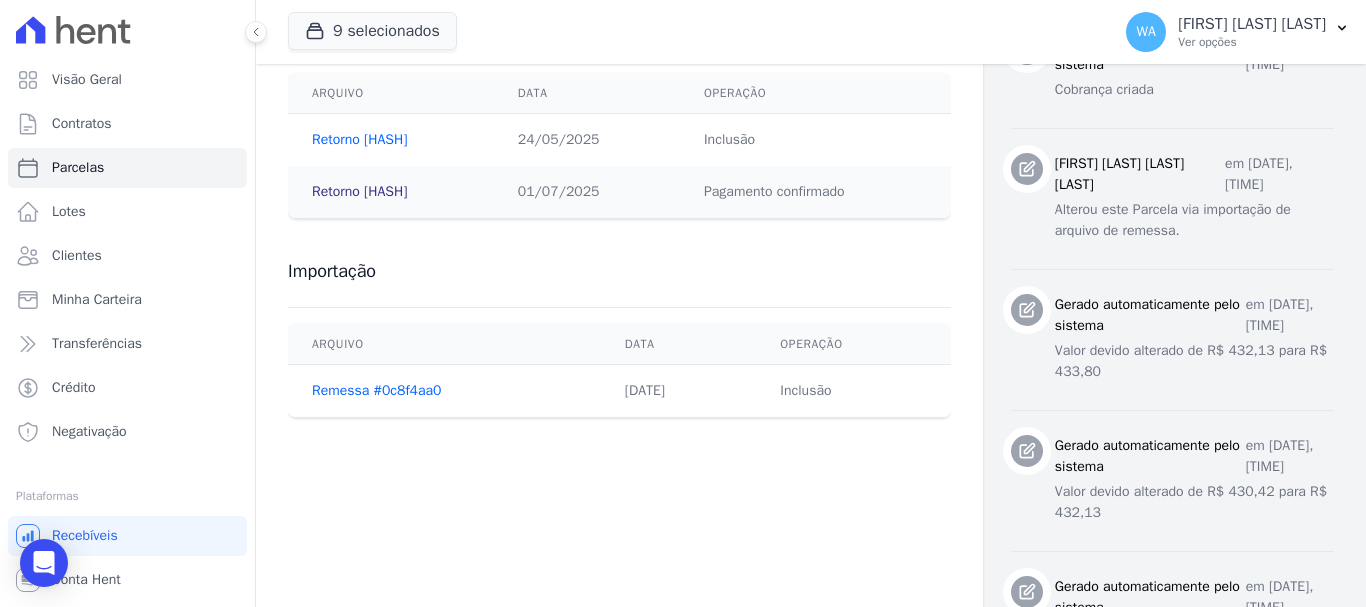 click on "Retorno [HASH]" at bounding box center [359, 191] 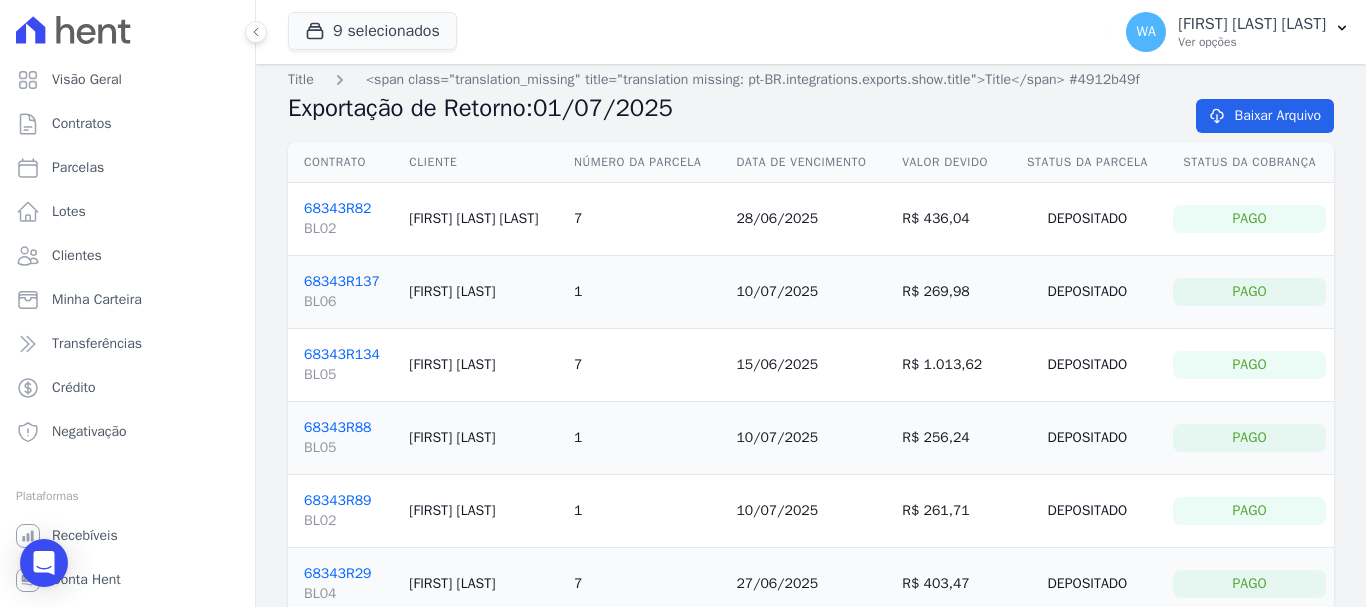 scroll, scrollTop: 0, scrollLeft: 0, axis: both 